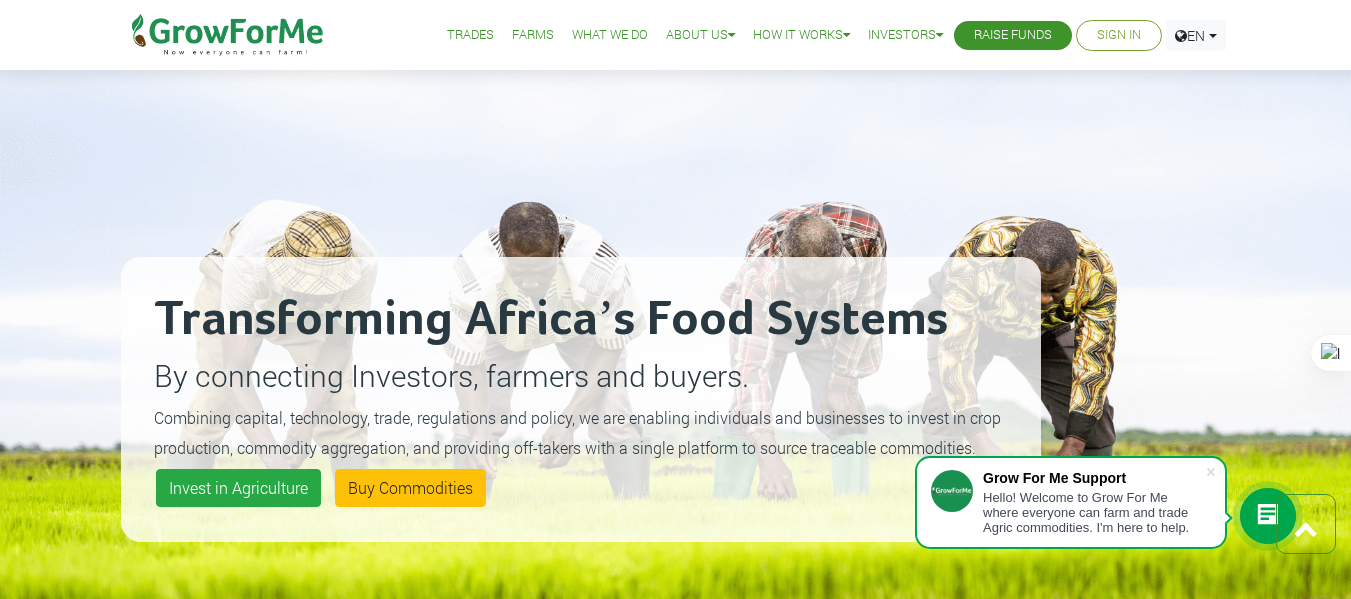 scroll, scrollTop: 3400, scrollLeft: 0, axis: vertical 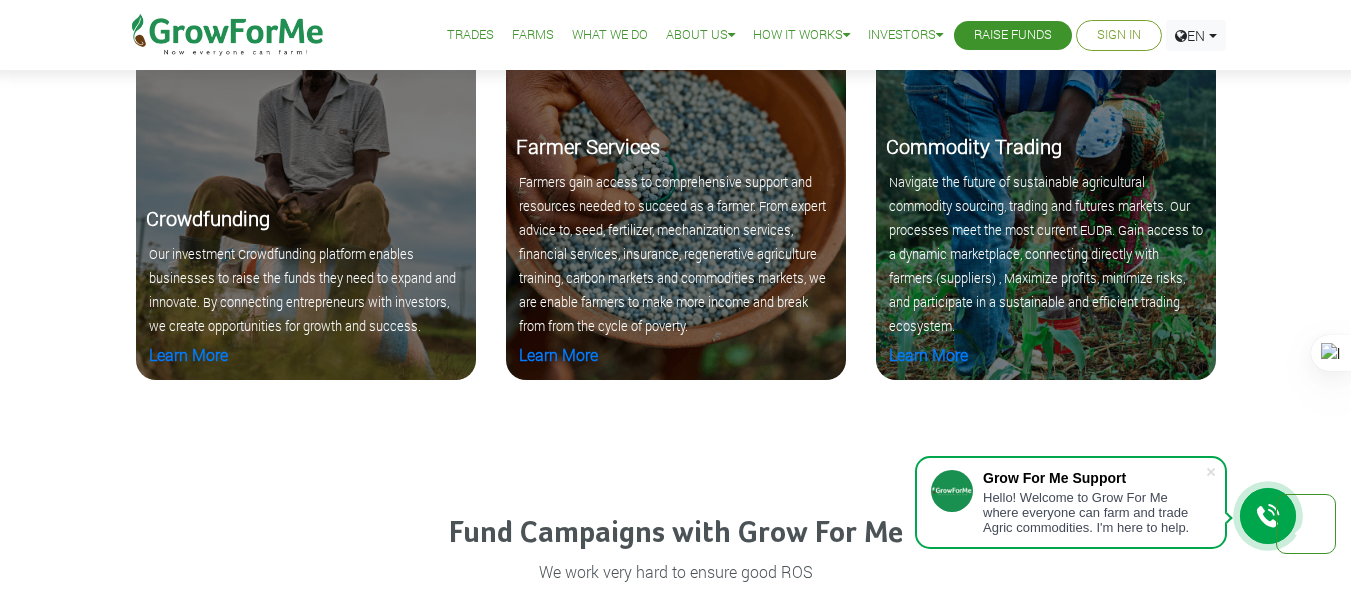 click on "Sign In" at bounding box center (1119, 35) 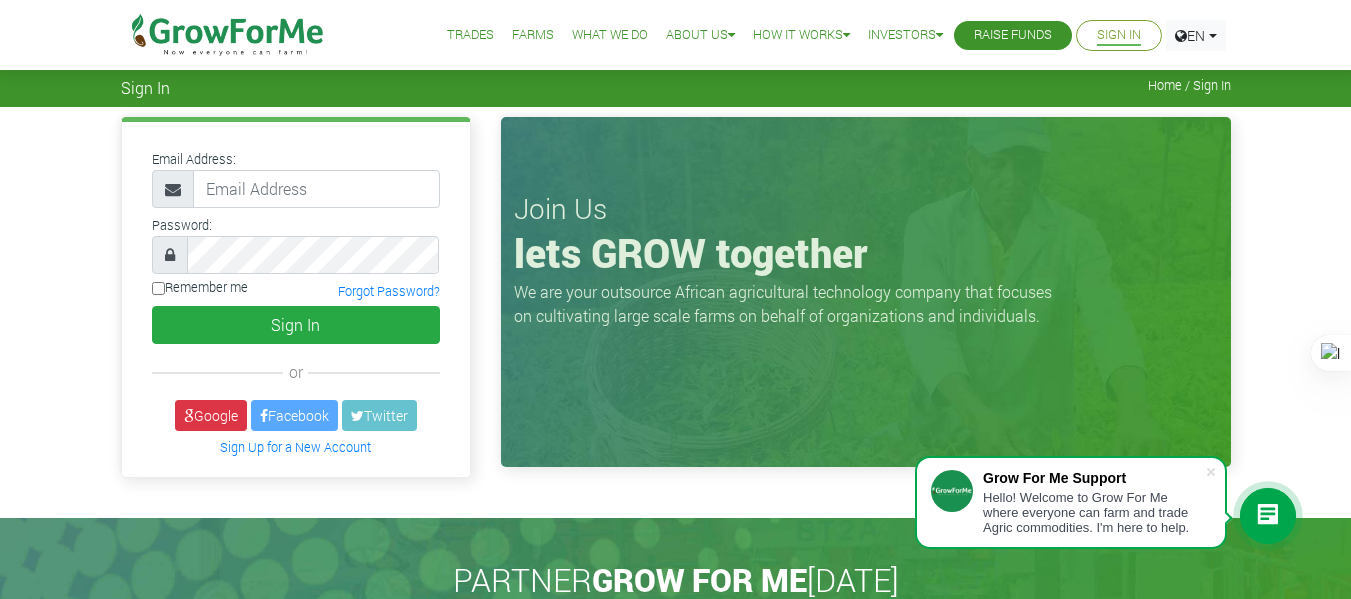 scroll, scrollTop: 0, scrollLeft: 0, axis: both 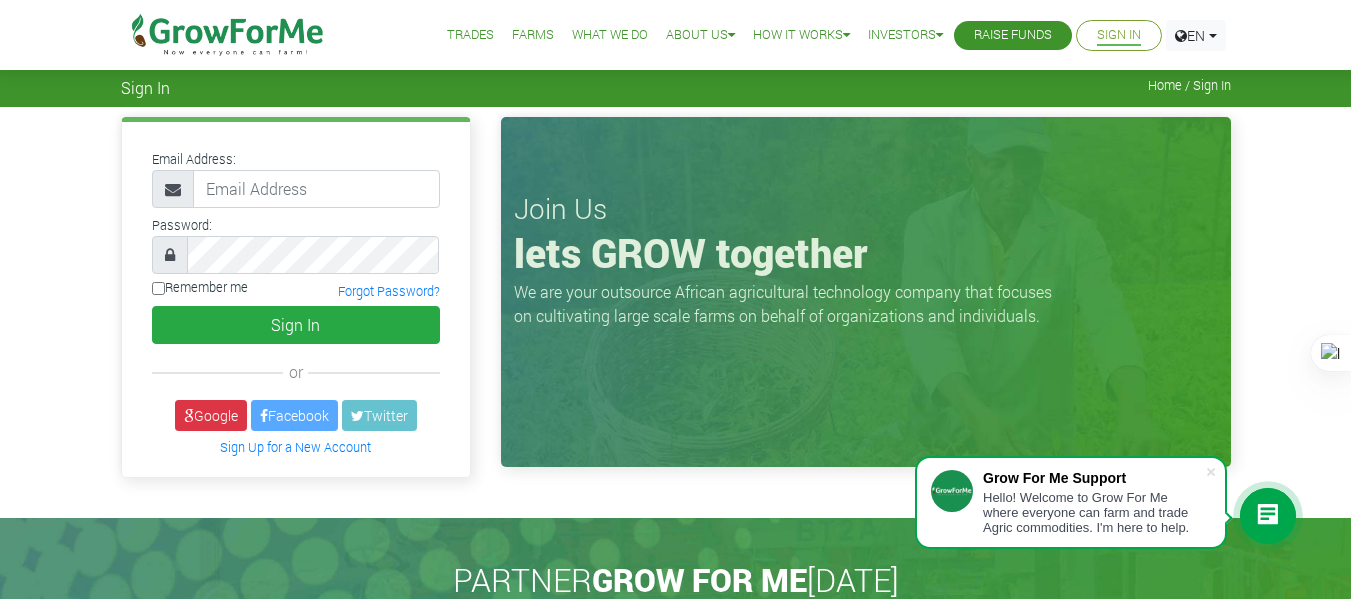 type on "snyamekye804@gmail.com" 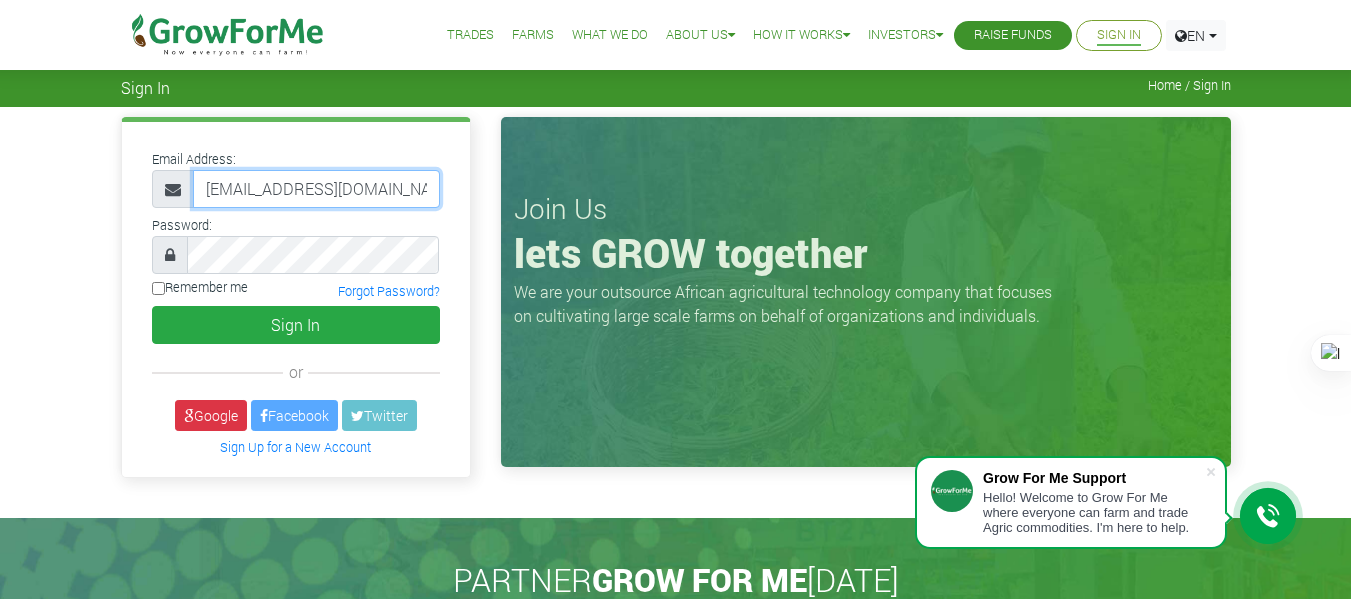 click on "snyamekye804@gmail.com" at bounding box center (316, 189) 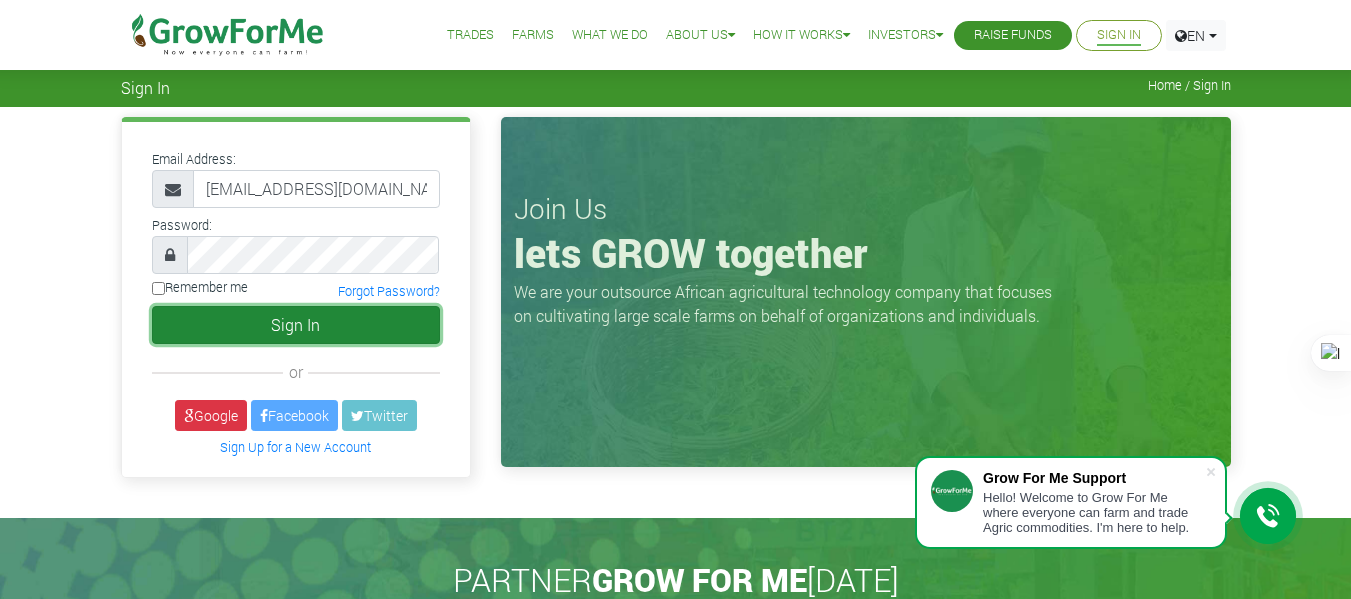 click on "Sign In" at bounding box center (296, 325) 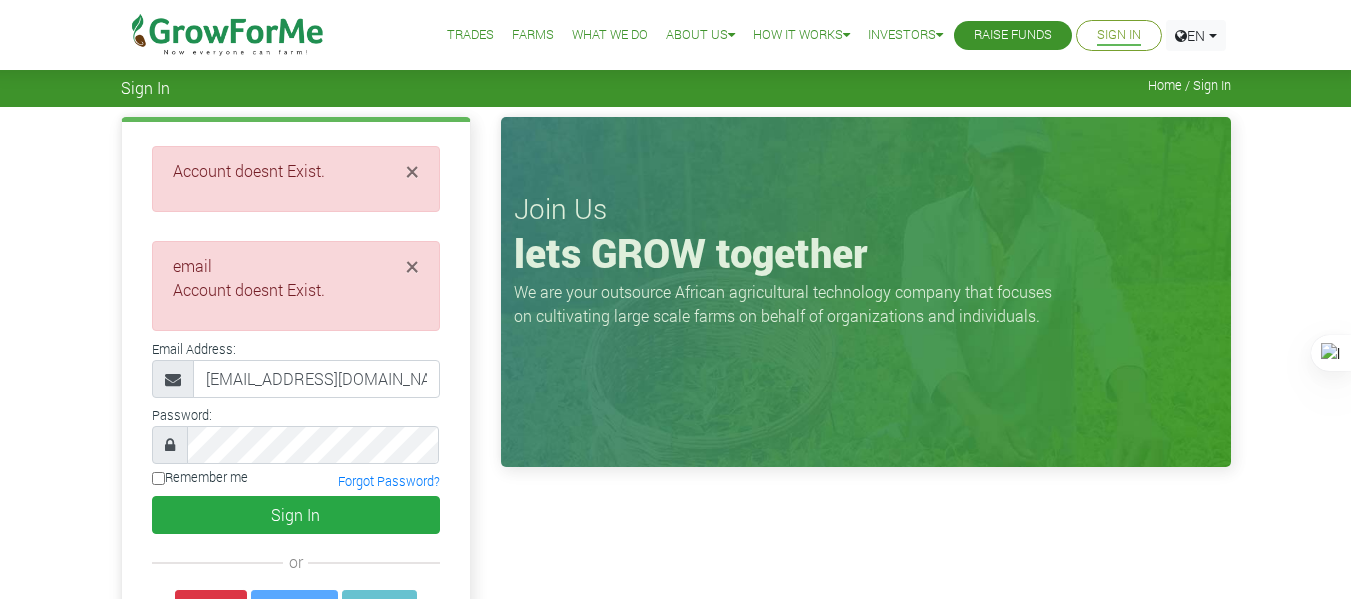 scroll, scrollTop: 0, scrollLeft: 0, axis: both 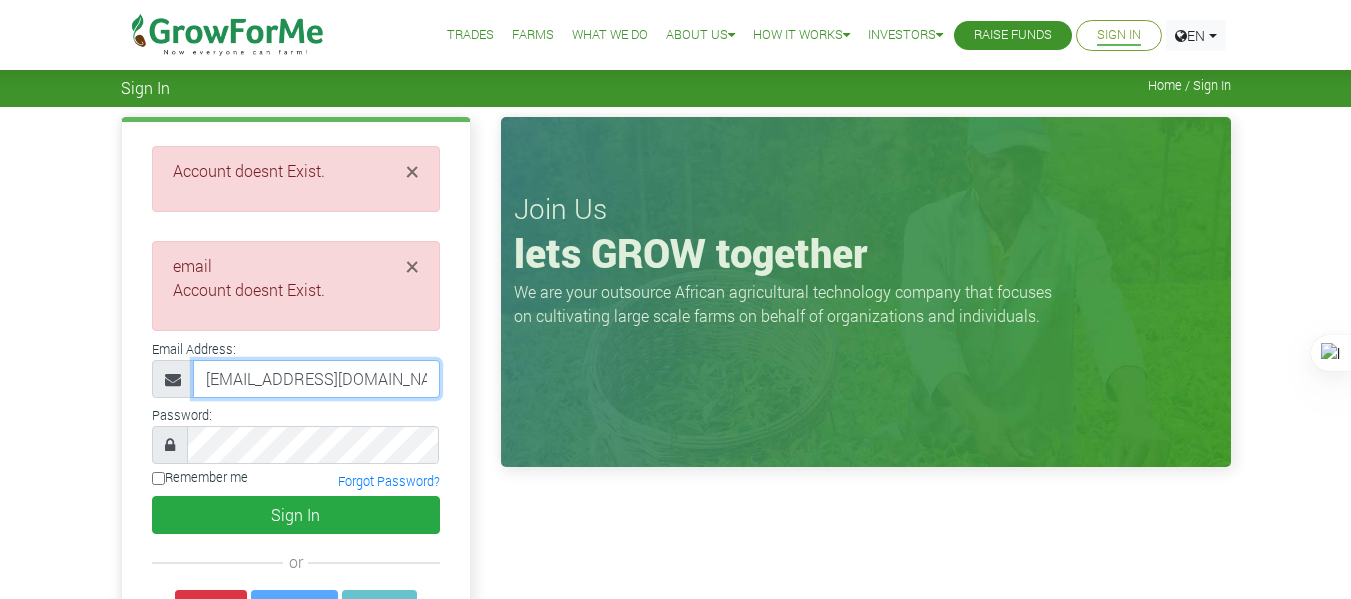 click on "snyamekye804@gmail.com" at bounding box center (316, 379) 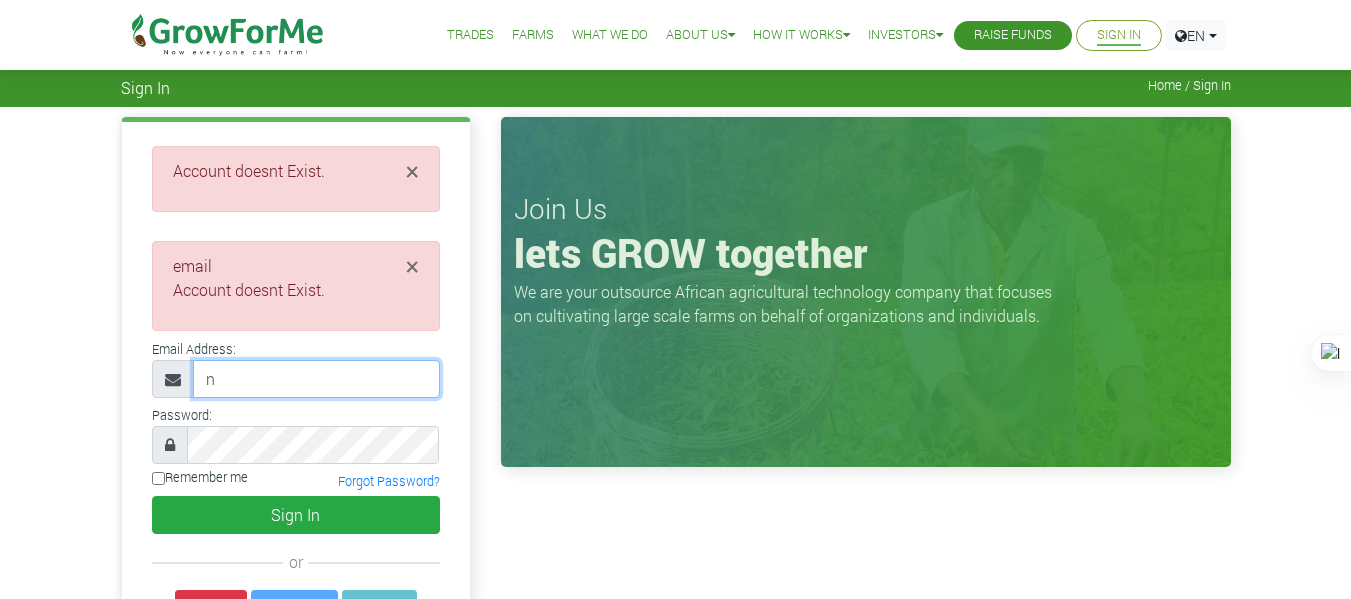type on "[EMAIL_ADDRESS][DOMAIN_NAME]" 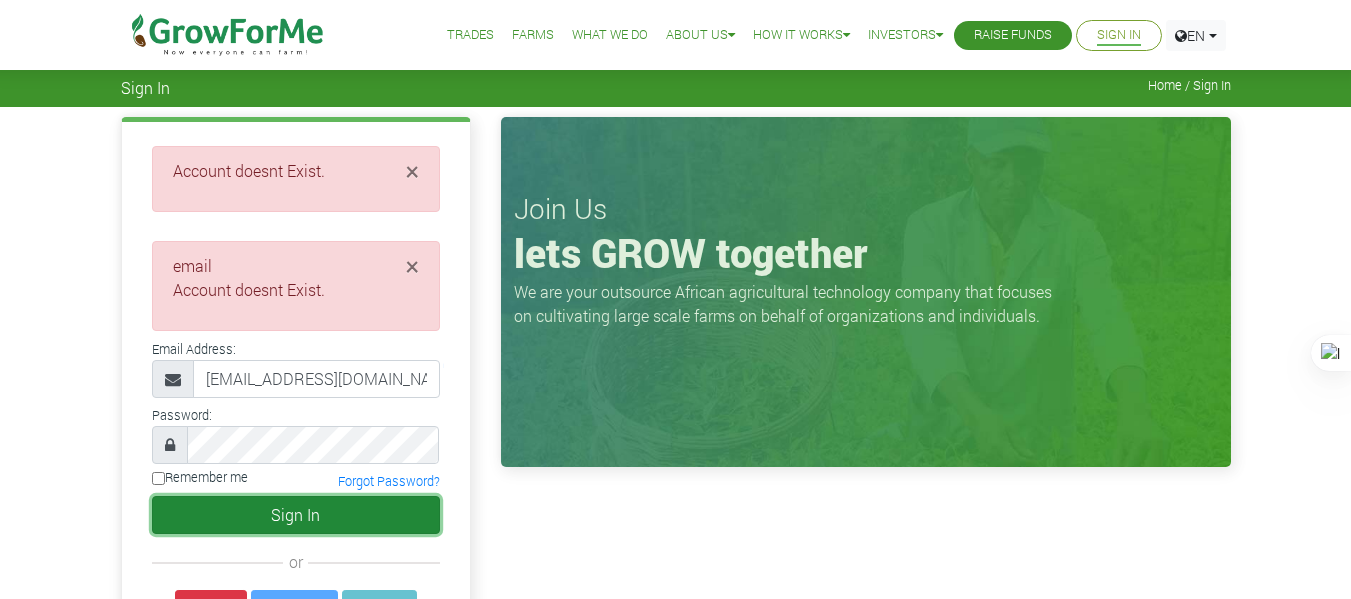 click on "Sign In" at bounding box center (296, 515) 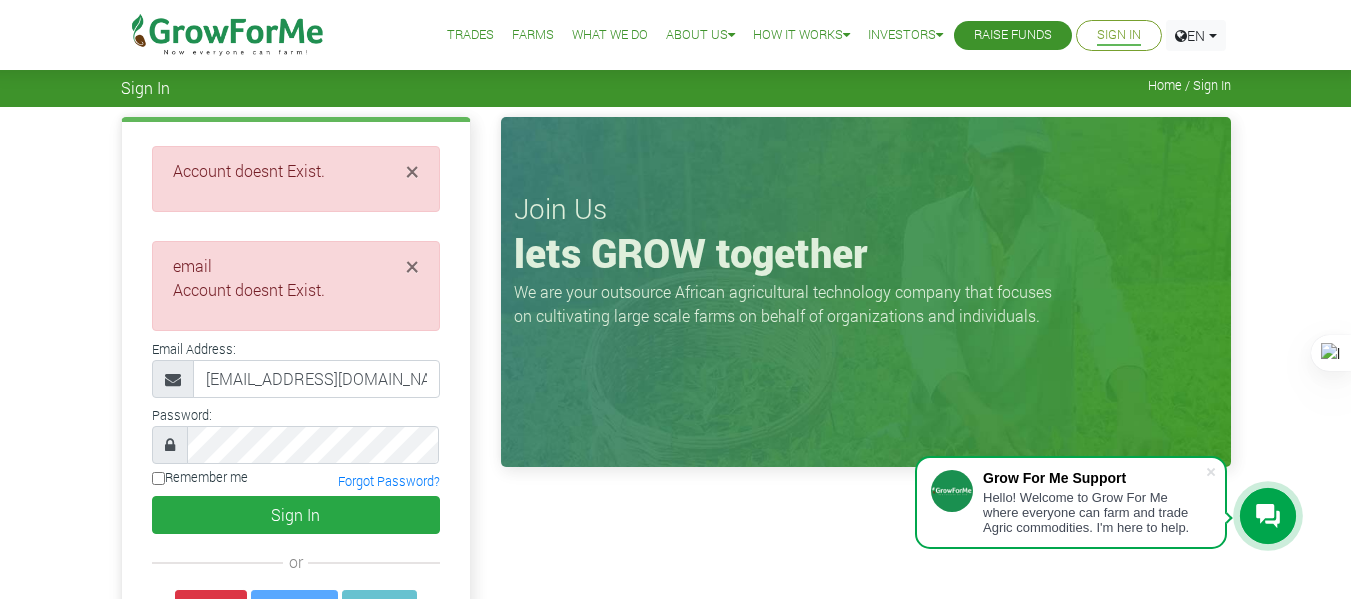 scroll, scrollTop: 0, scrollLeft: 0, axis: both 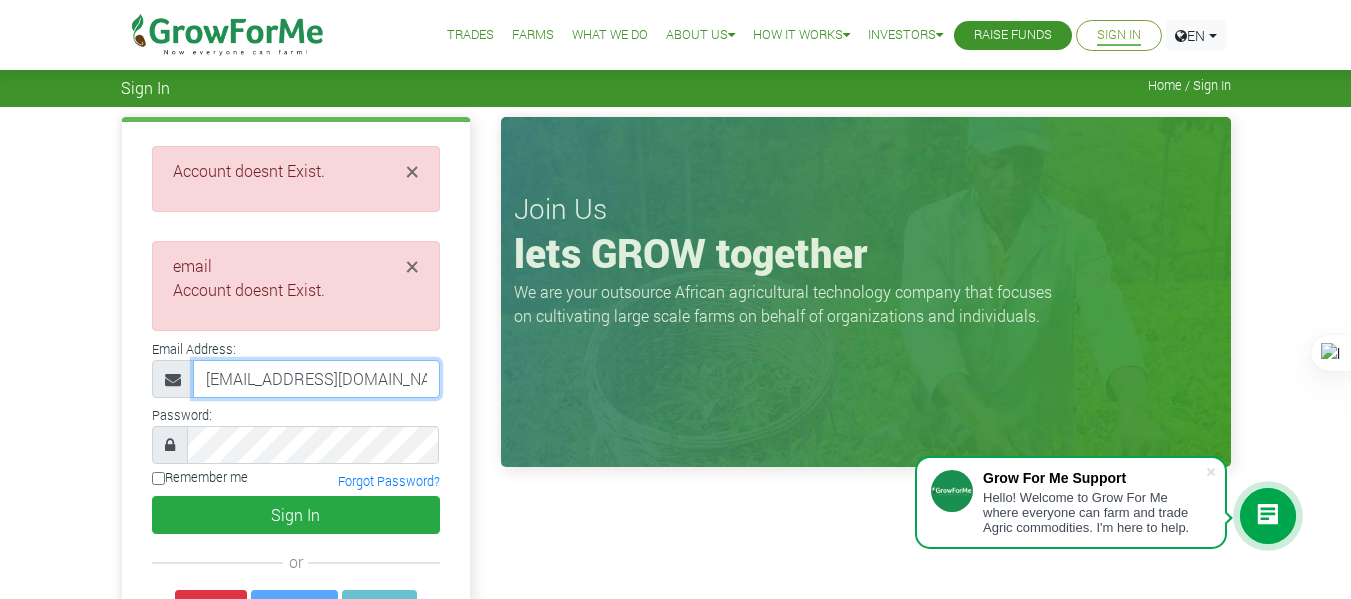 drag, startPoint x: 400, startPoint y: 378, endPoint x: 196, endPoint y: 376, distance: 204.0098 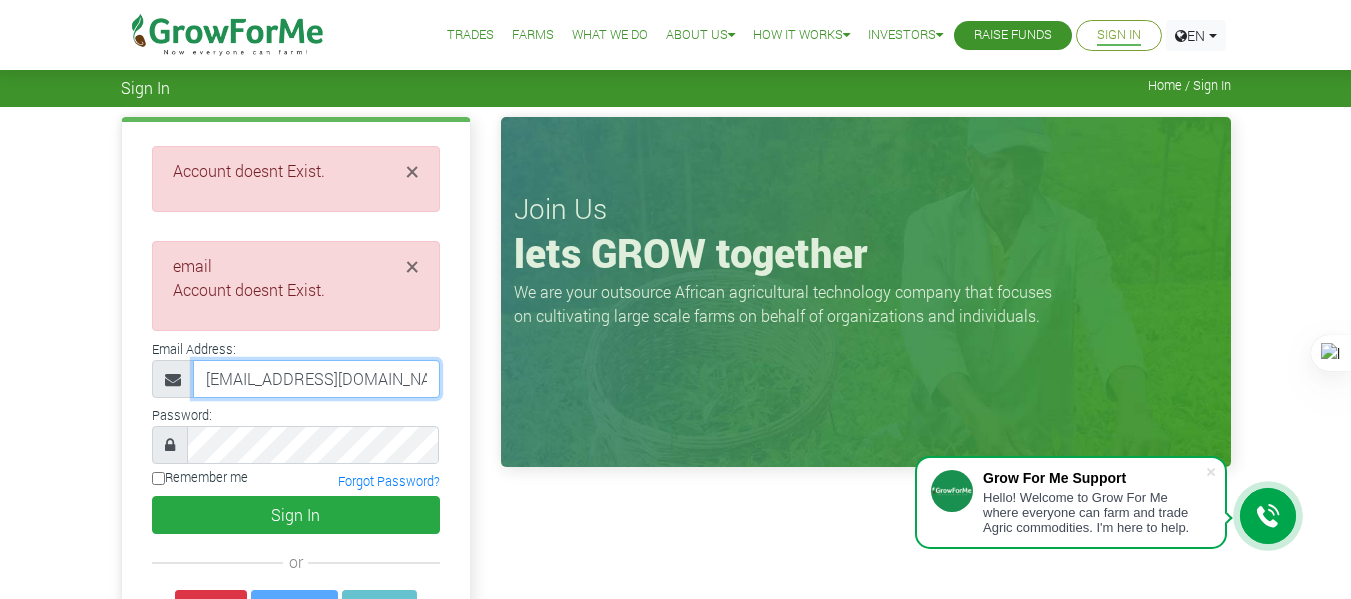 scroll, scrollTop: 0, scrollLeft: 13, axis: horizontal 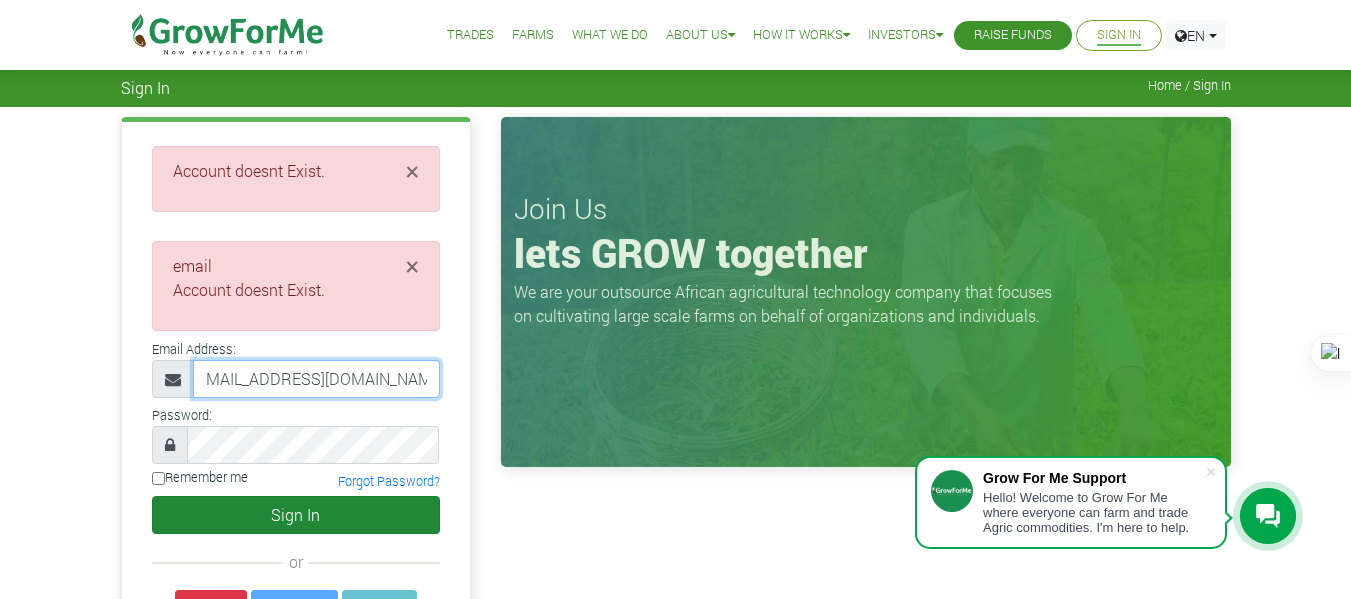 type on "233245091366@growforme.com" 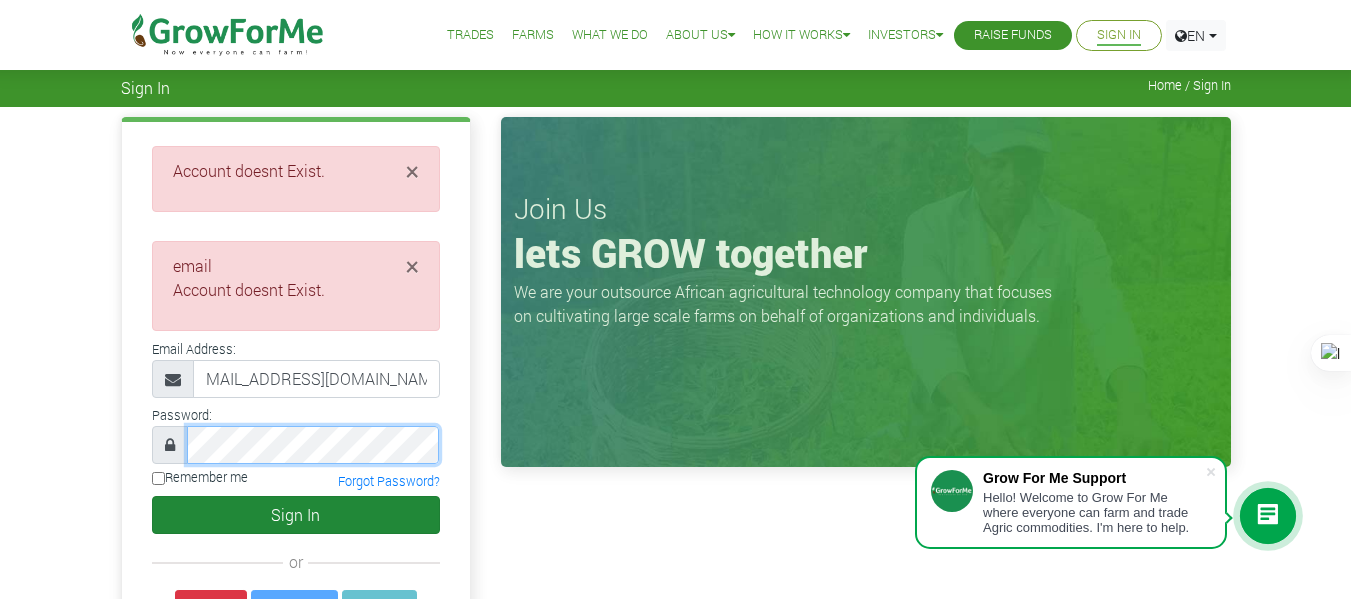 scroll, scrollTop: 0, scrollLeft: 0, axis: both 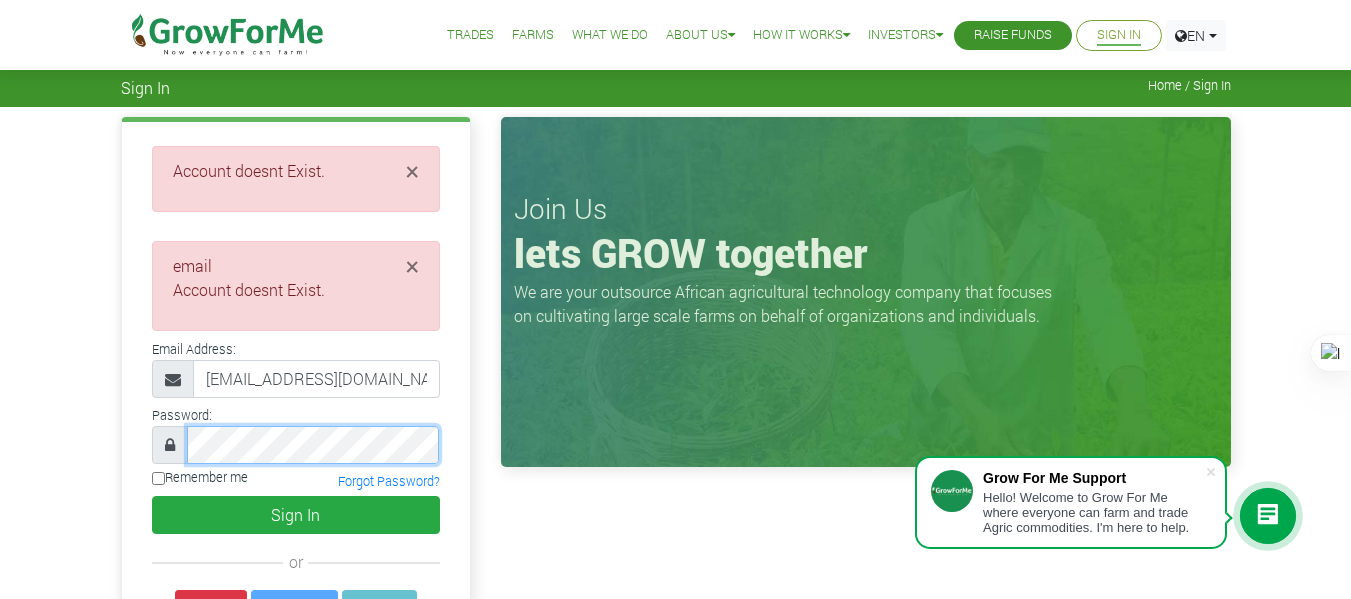 click at bounding box center (296, 445) 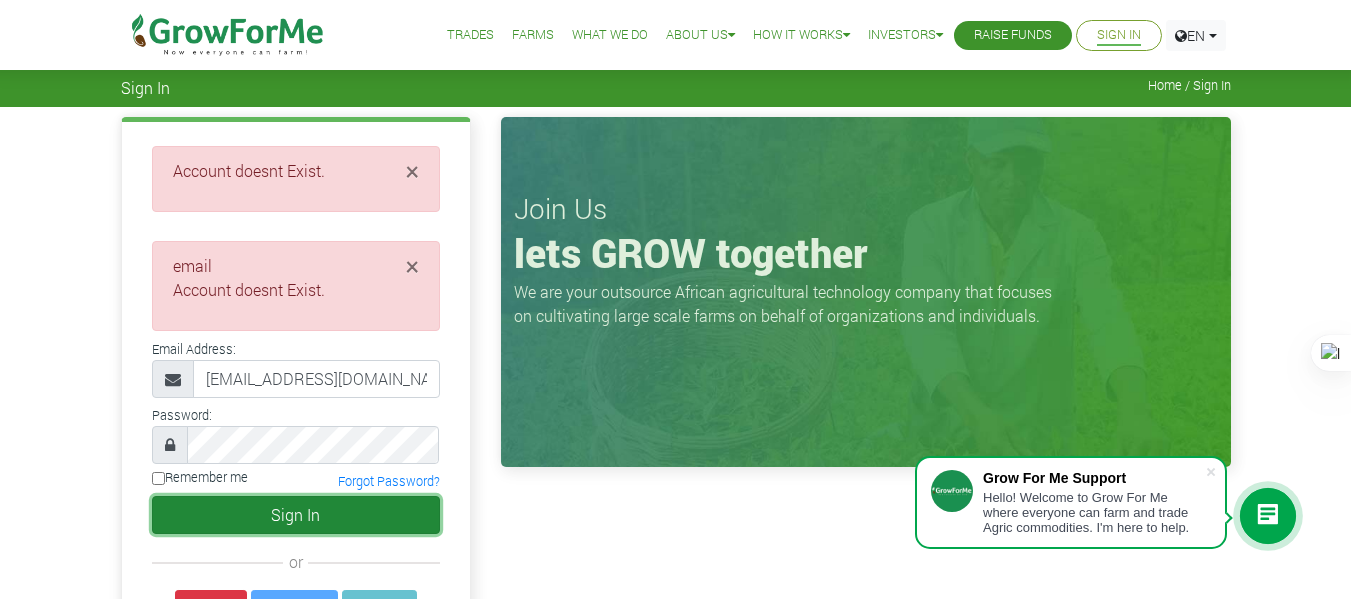 click on "Sign In" at bounding box center (296, 515) 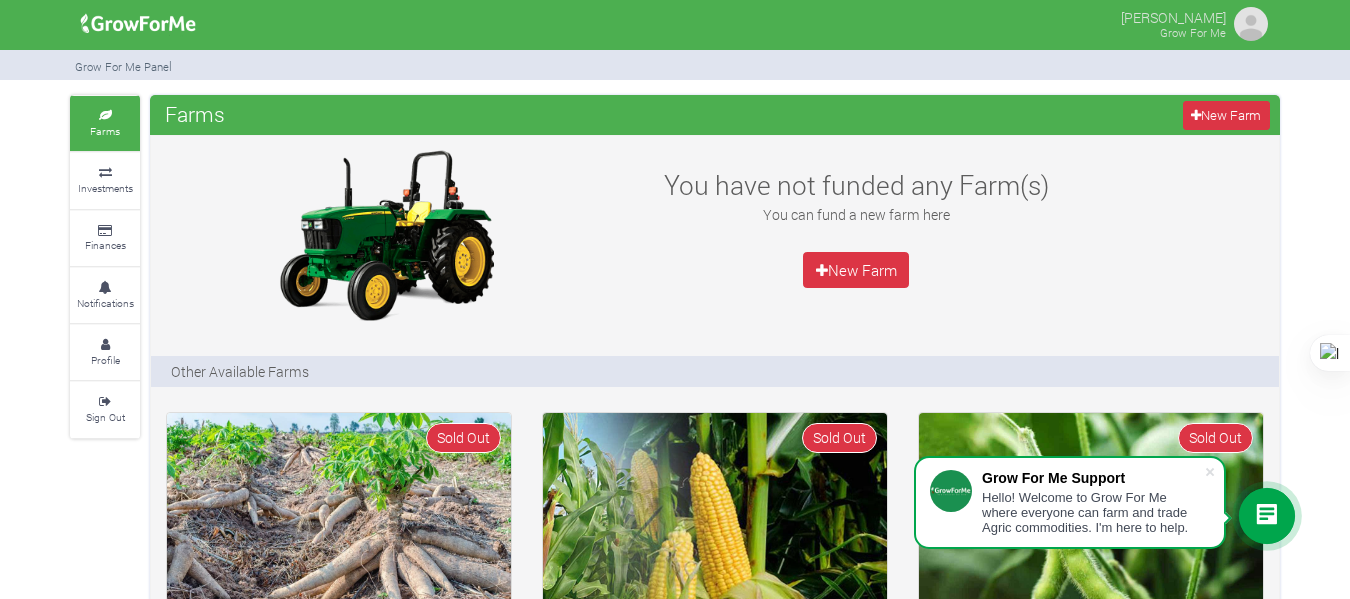 scroll, scrollTop: 0, scrollLeft: 0, axis: both 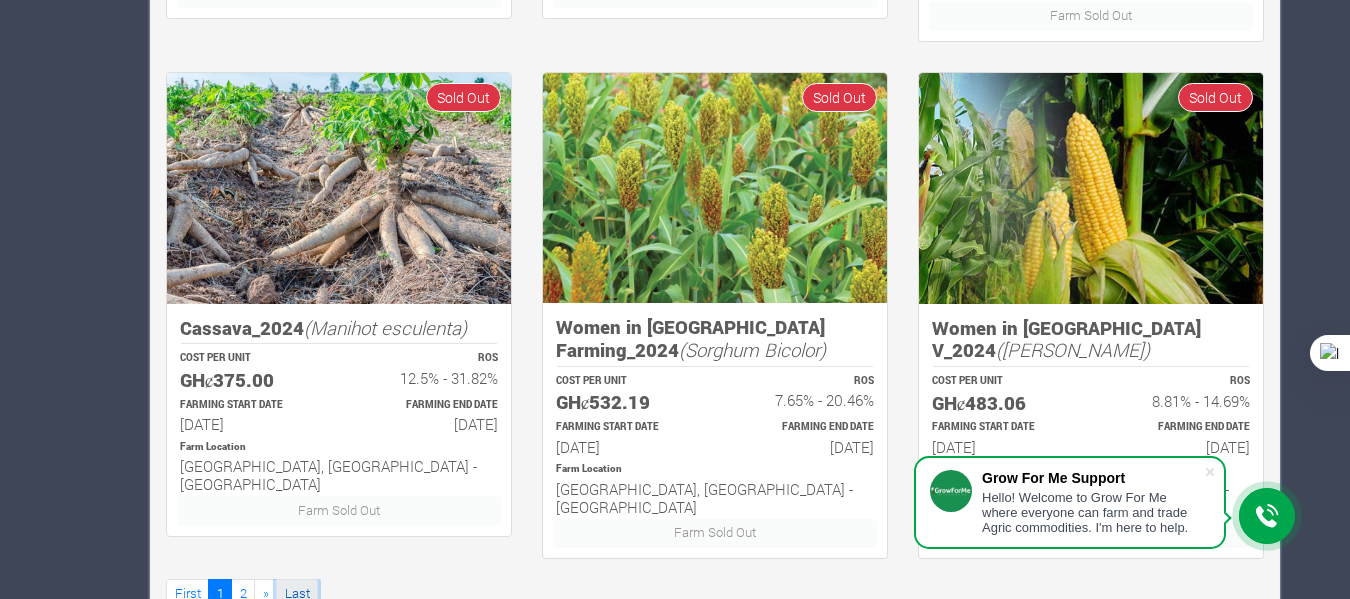 click on "Last" at bounding box center [297, 593] 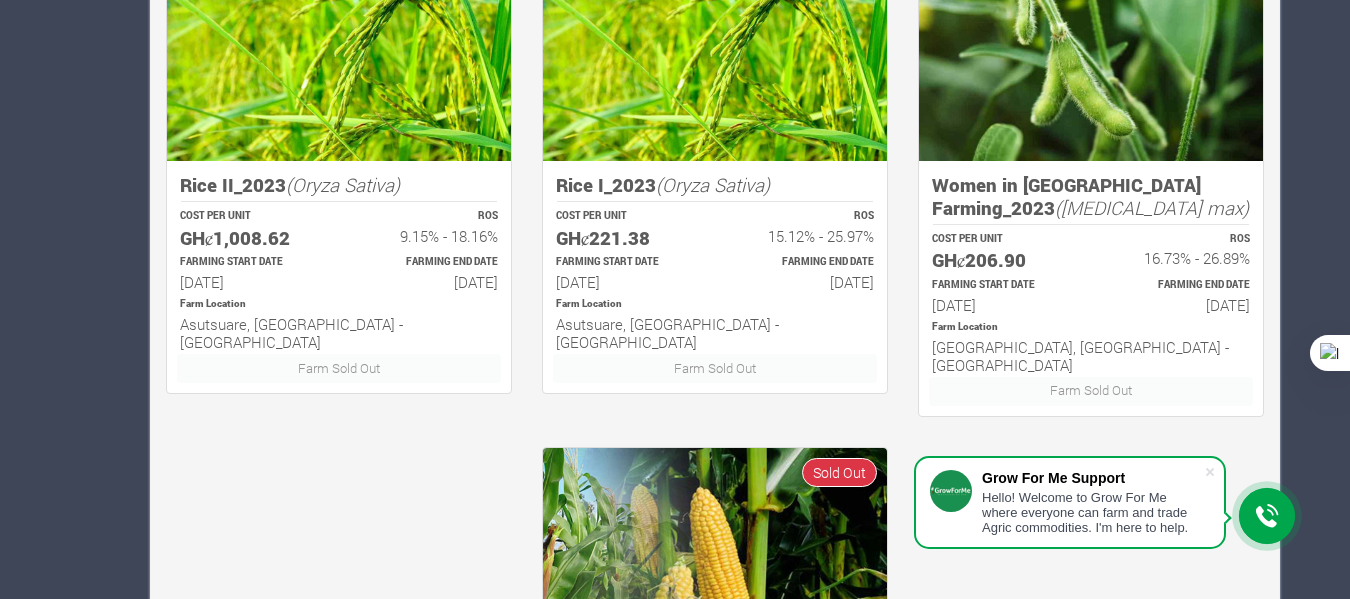 scroll, scrollTop: 1000, scrollLeft: 0, axis: vertical 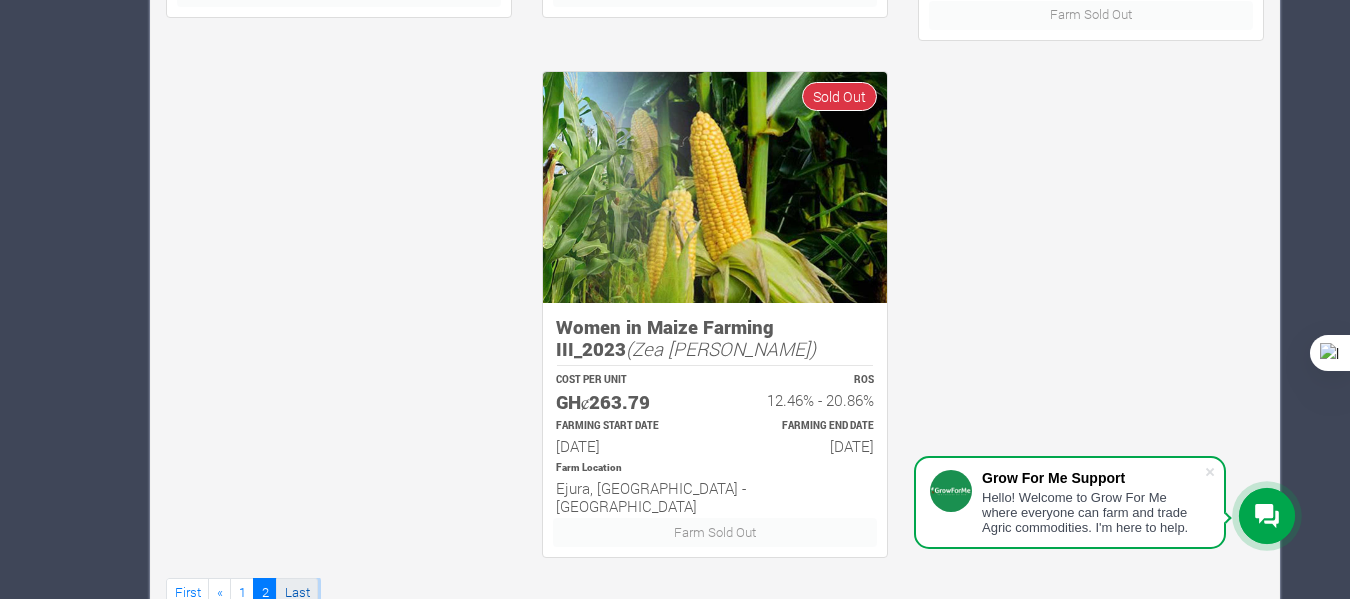 click on "Last" at bounding box center [297, 592] 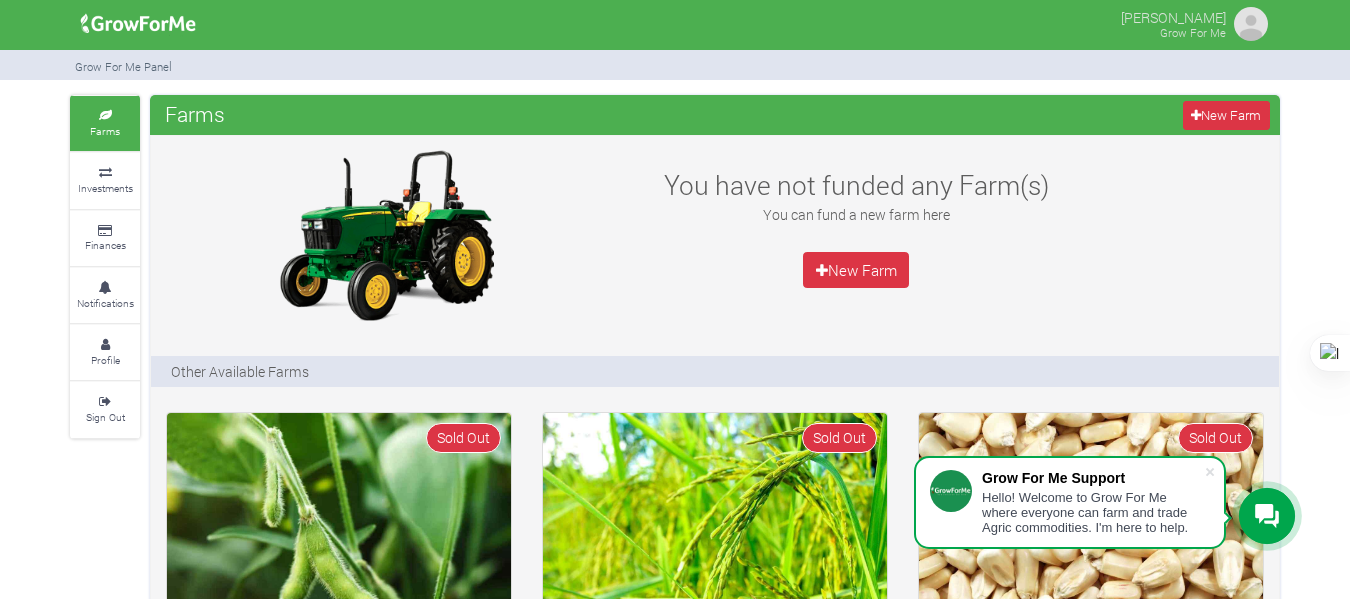 scroll, scrollTop: 0, scrollLeft: 0, axis: both 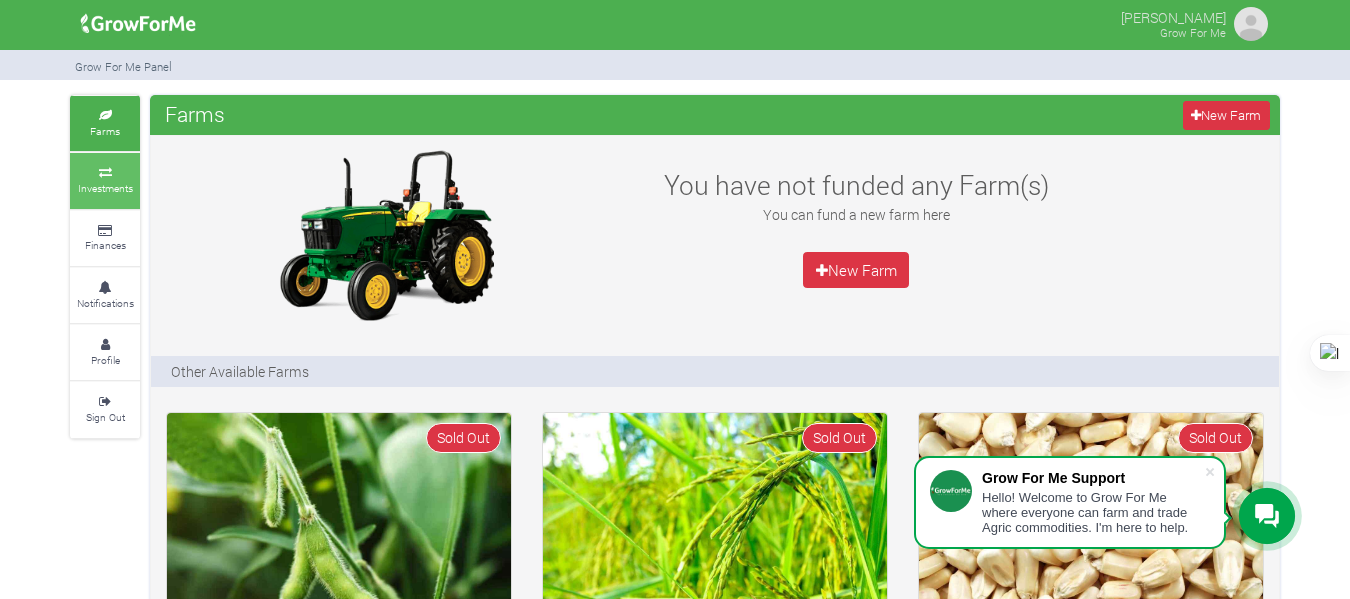 click on "Investments" at bounding box center (105, 188) 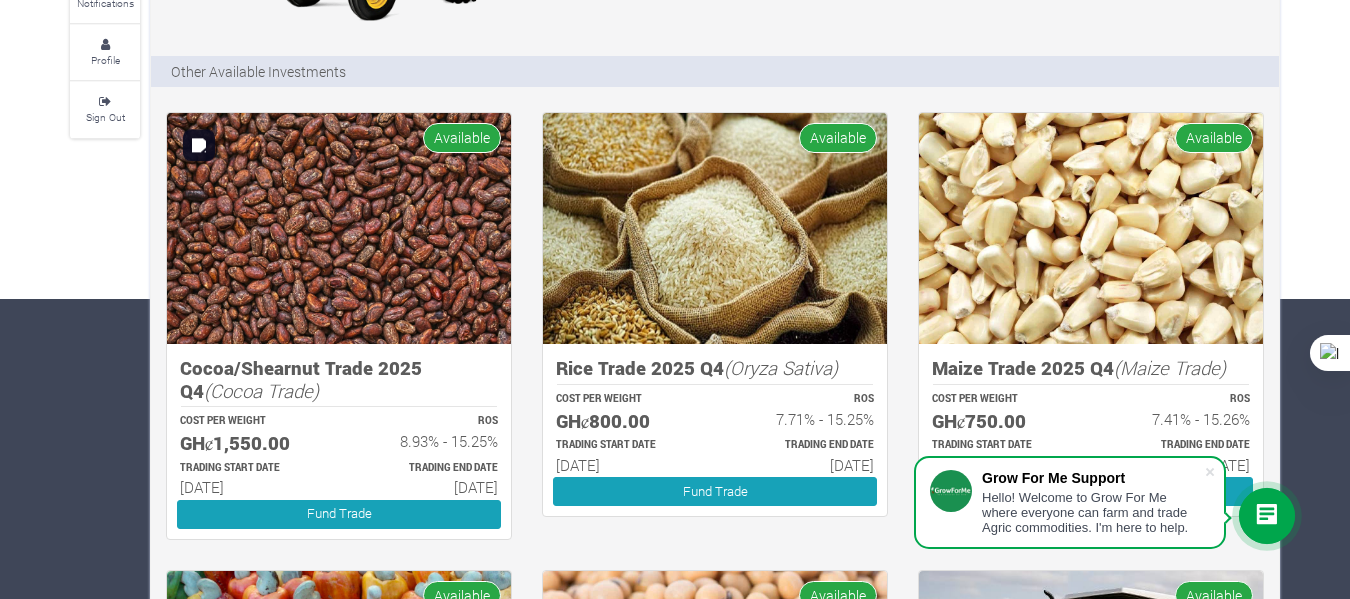 scroll, scrollTop: 300, scrollLeft: 0, axis: vertical 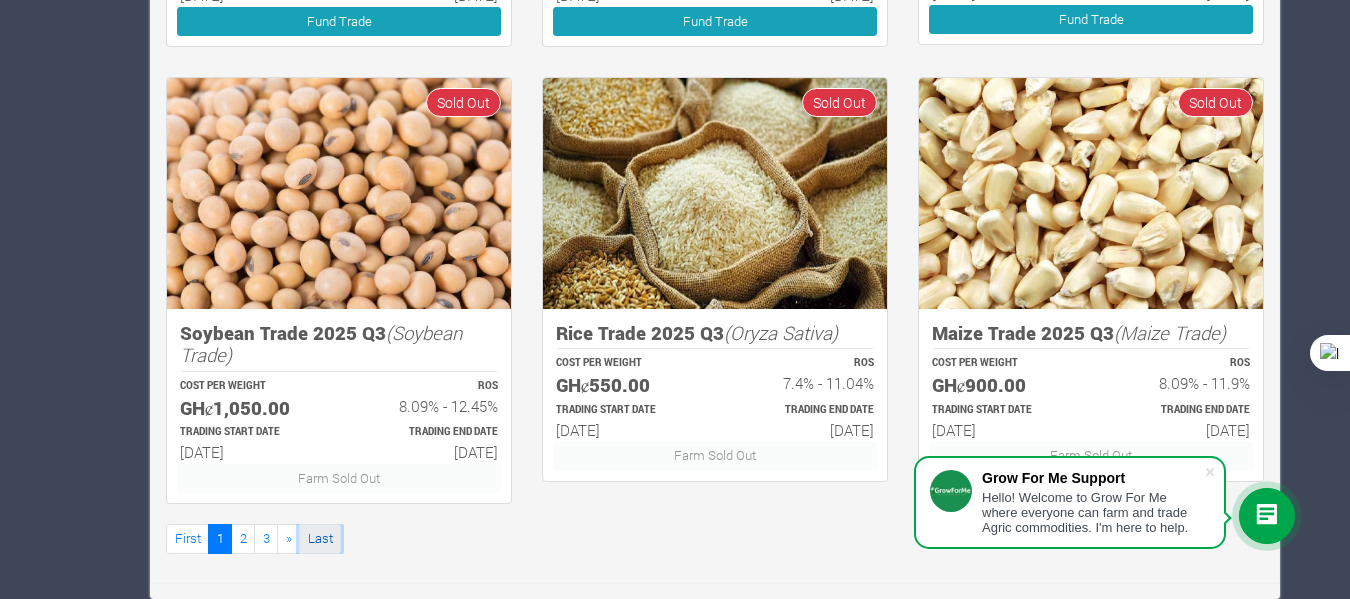 click on "Last" at bounding box center [320, 538] 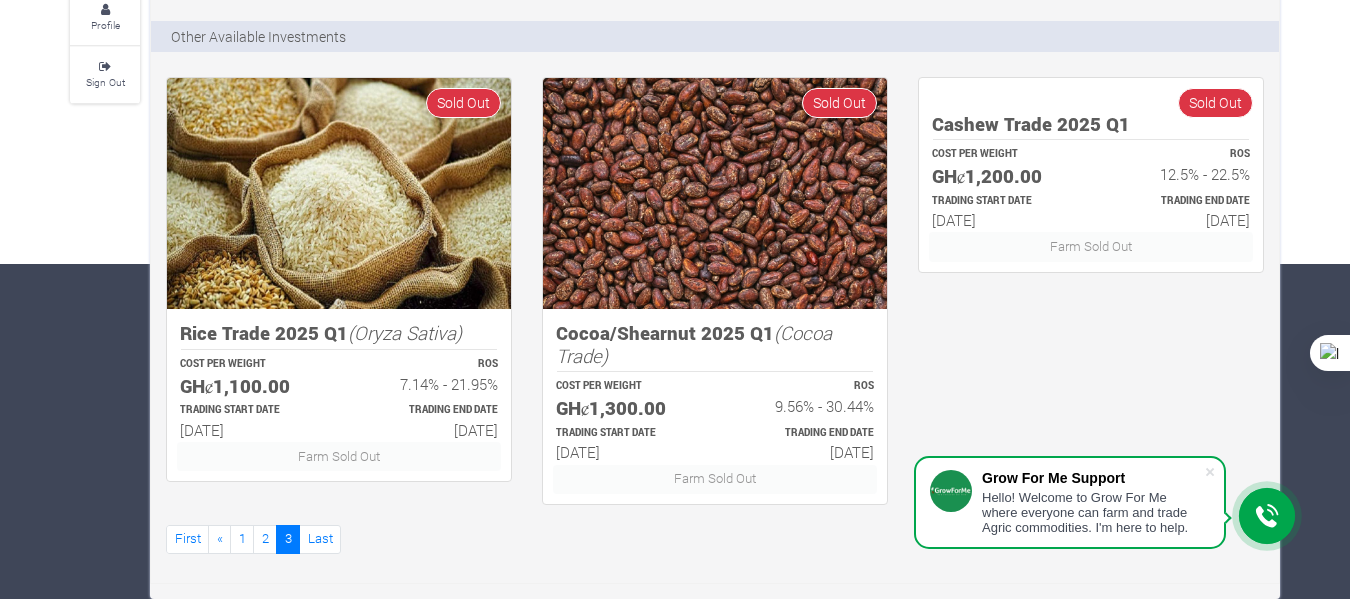 scroll, scrollTop: 335, scrollLeft: 0, axis: vertical 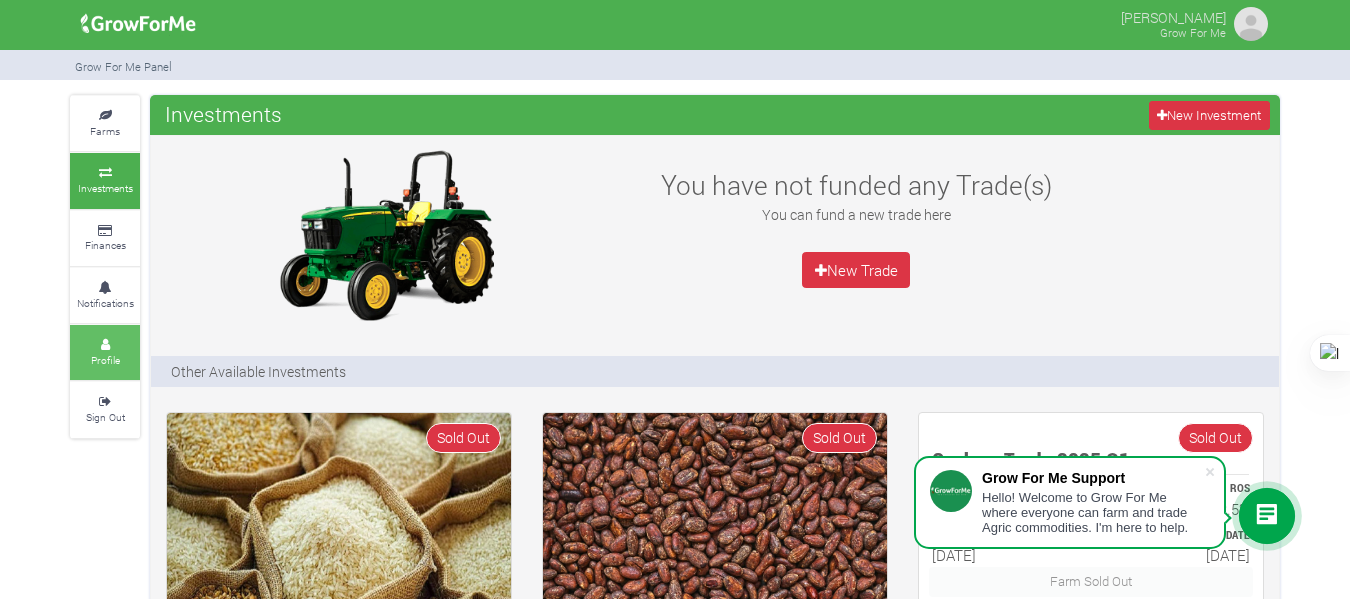 click at bounding box center (105, 345) 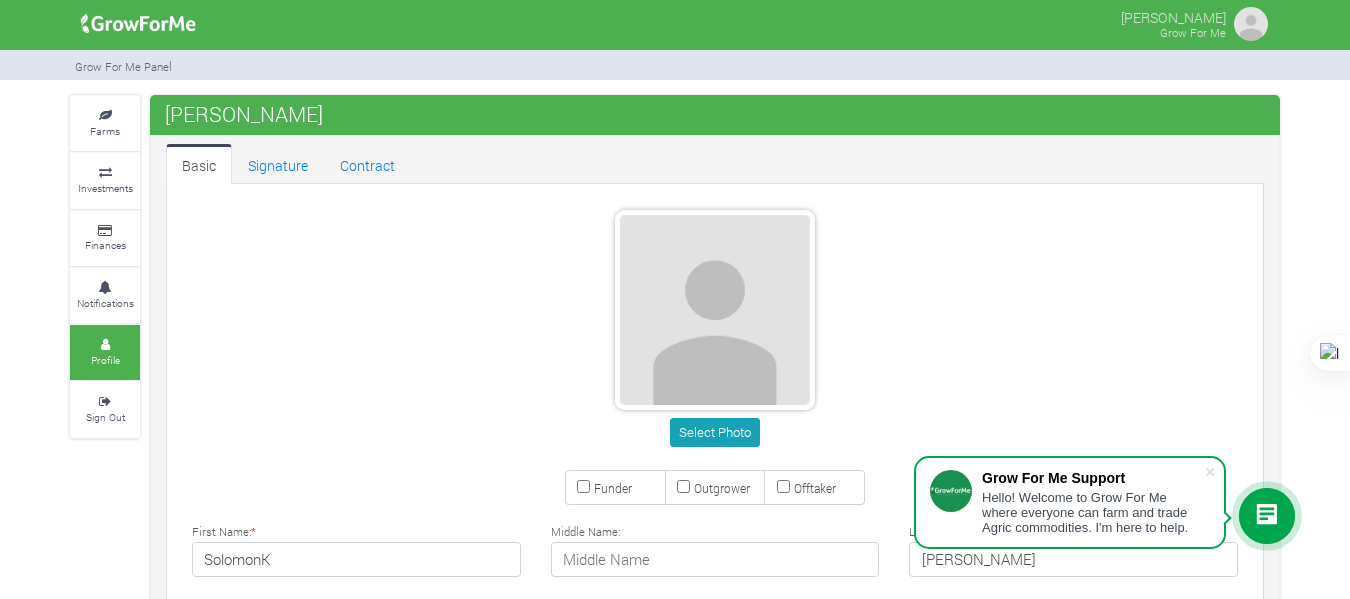 scroll, scrollTop: 0, scrollLeft: 0, axis: both 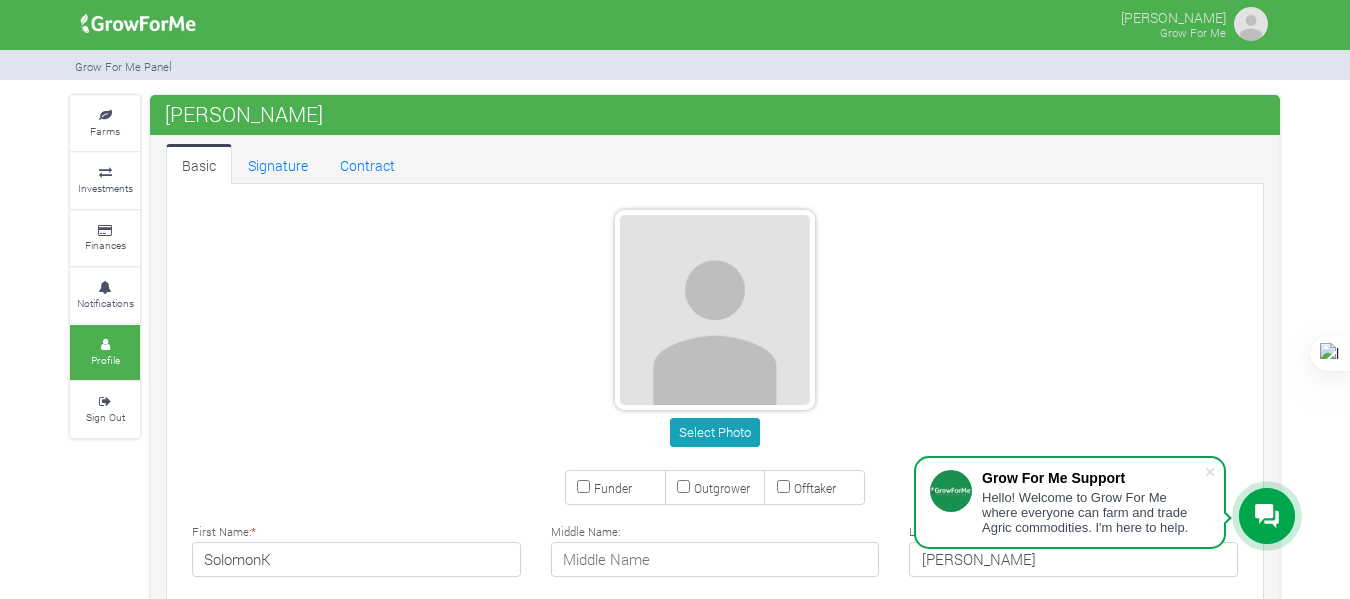 type on "24 509 1366" 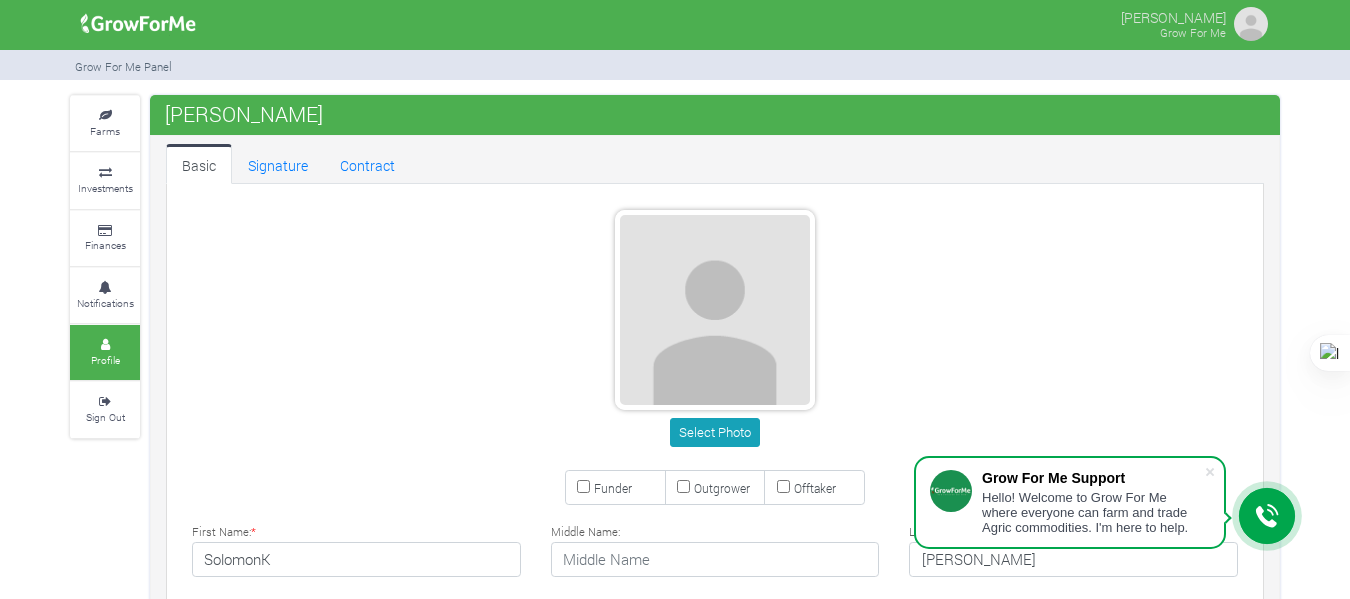 click on "Select Photo" at bounding box center (715, 332) 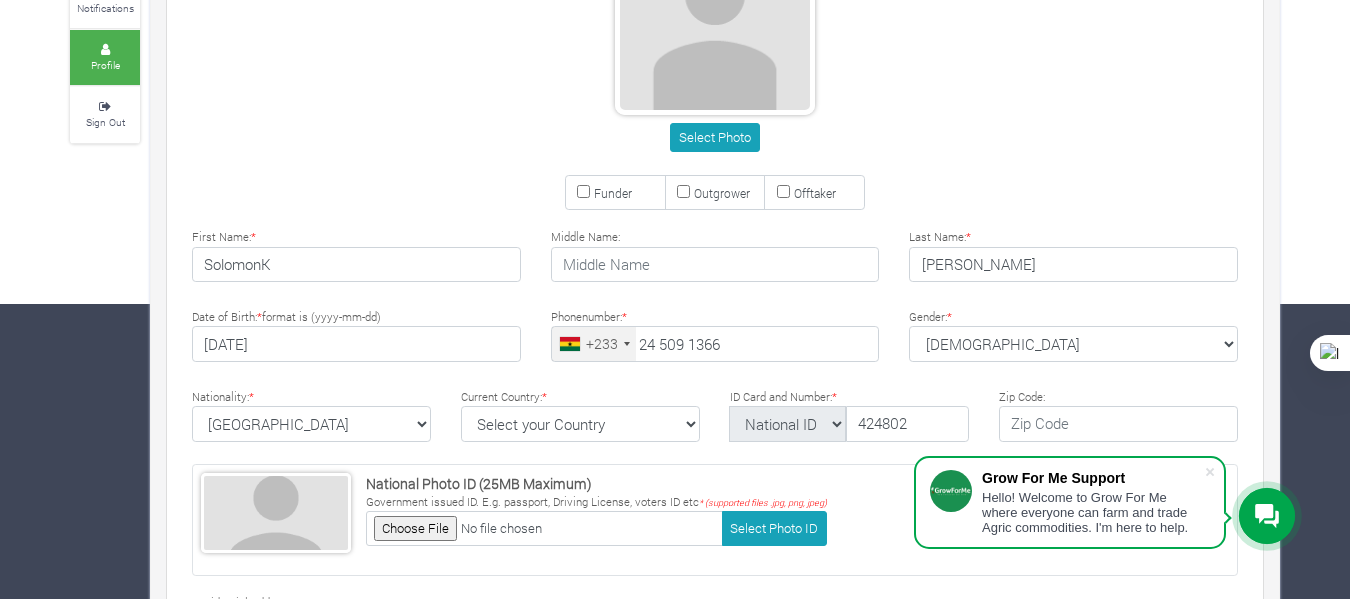 scroll, scrollTop: 300, scrollLeft: 0, axis: vertical 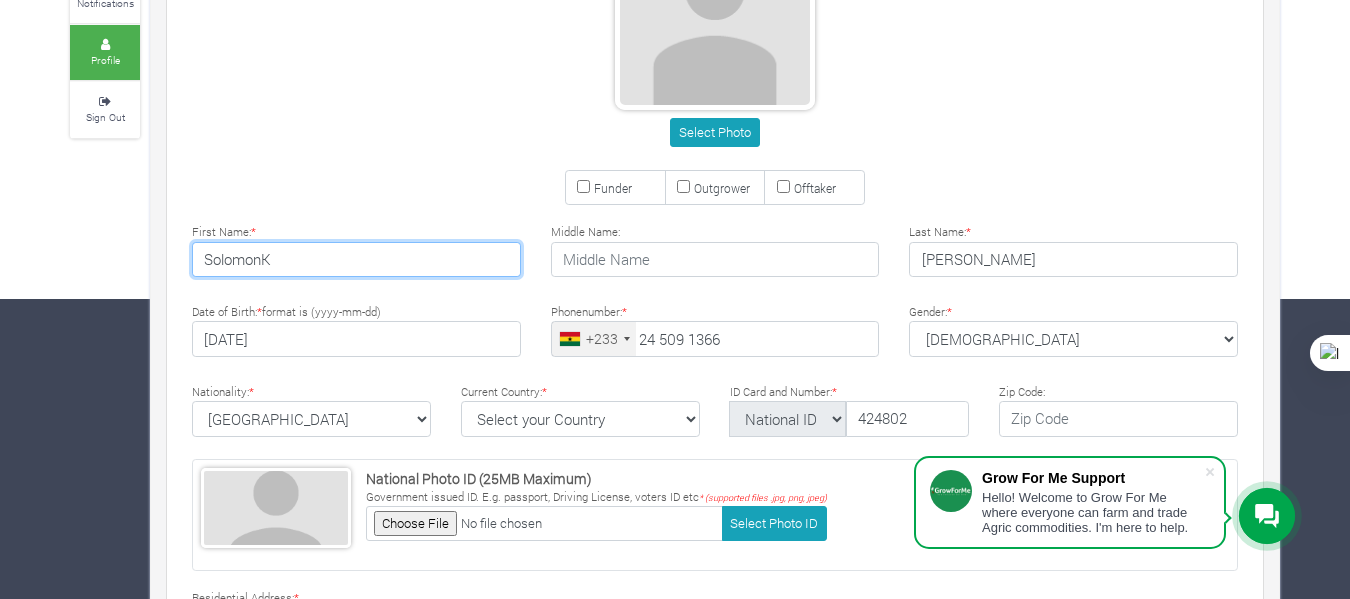 click on "SolomonK" at bounding box center [356, 260] 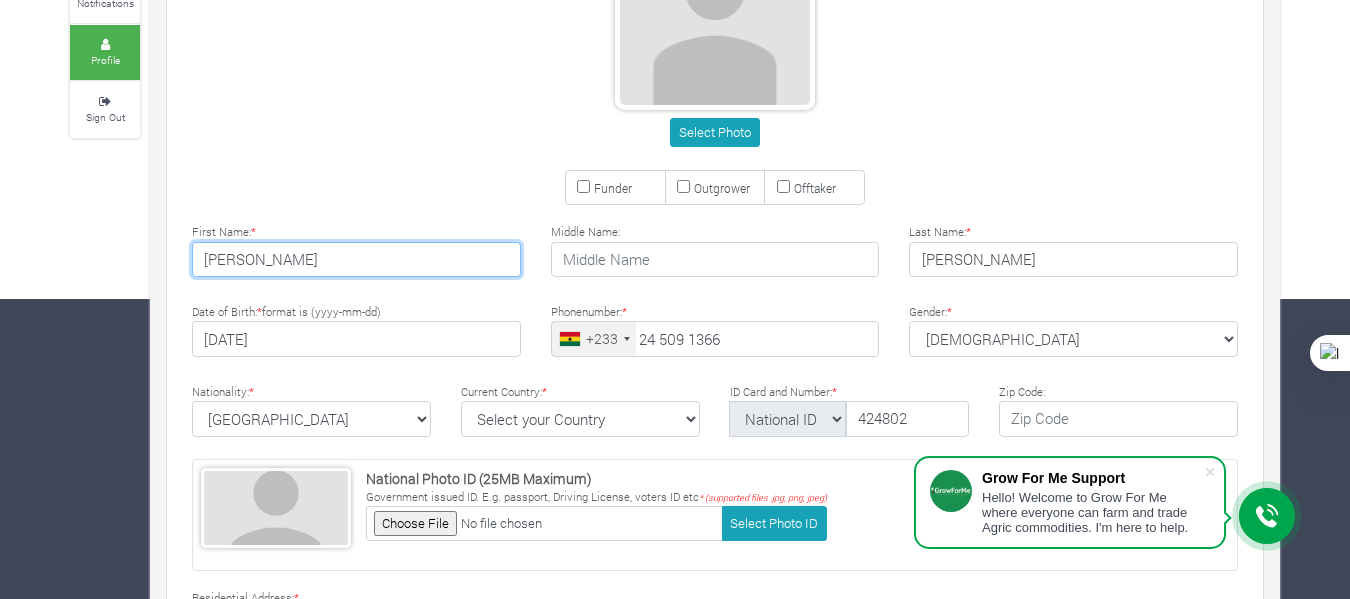 click on "Solomon K" at bounding box center [356, 260] 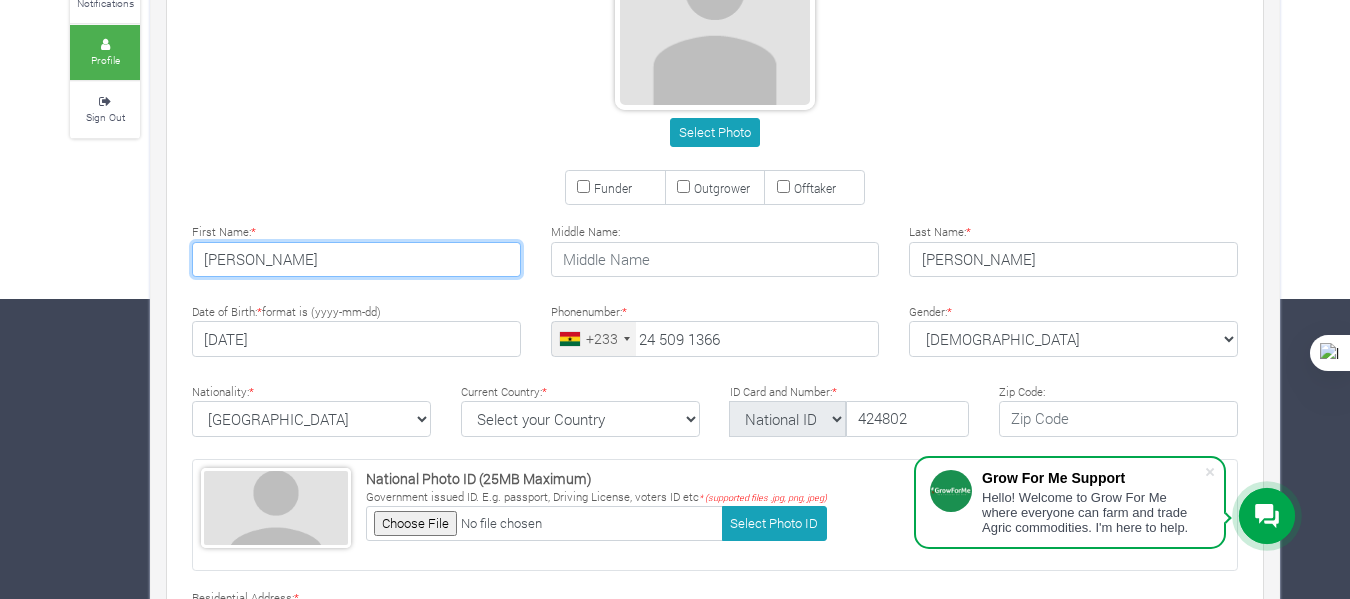 type on "Solomon" 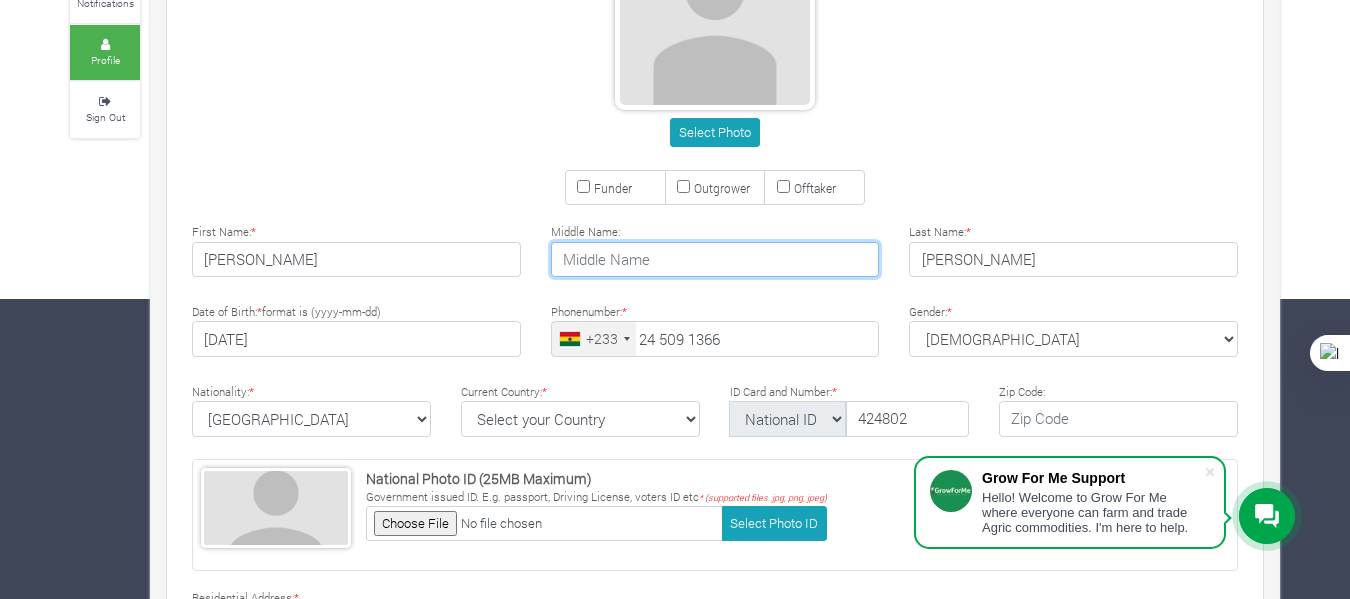 click at bounding box center [715, 260] 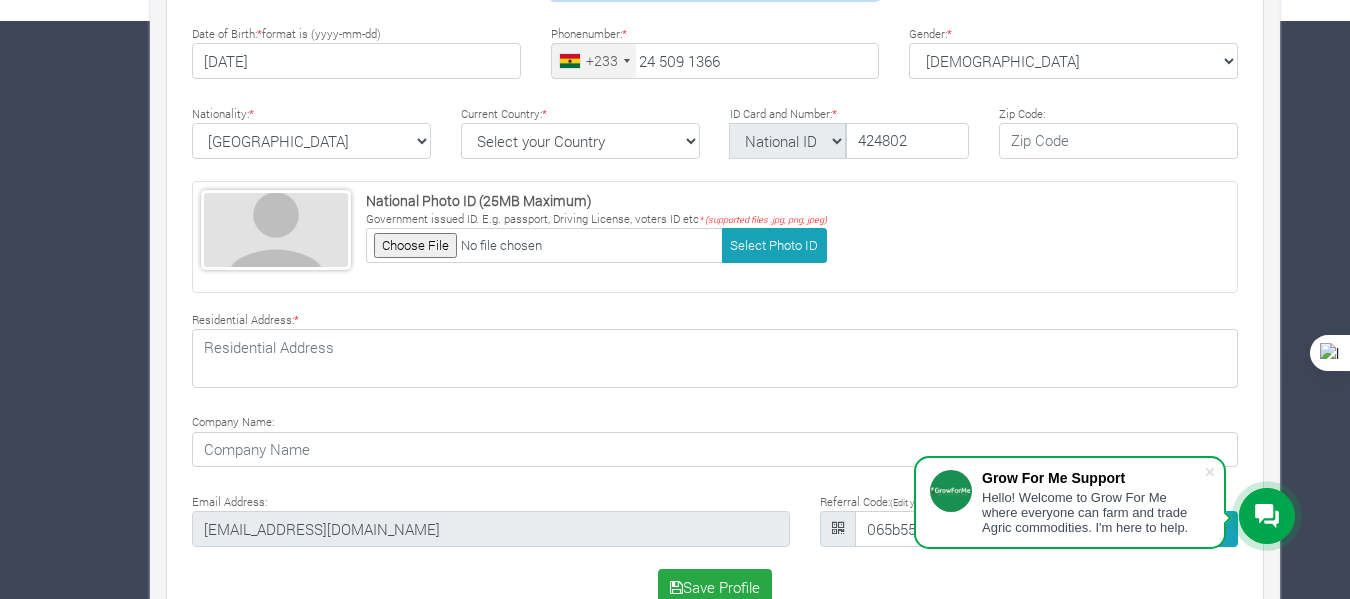 scroll, scrollTop: 627, scrollLeft: 0, axis: vertical 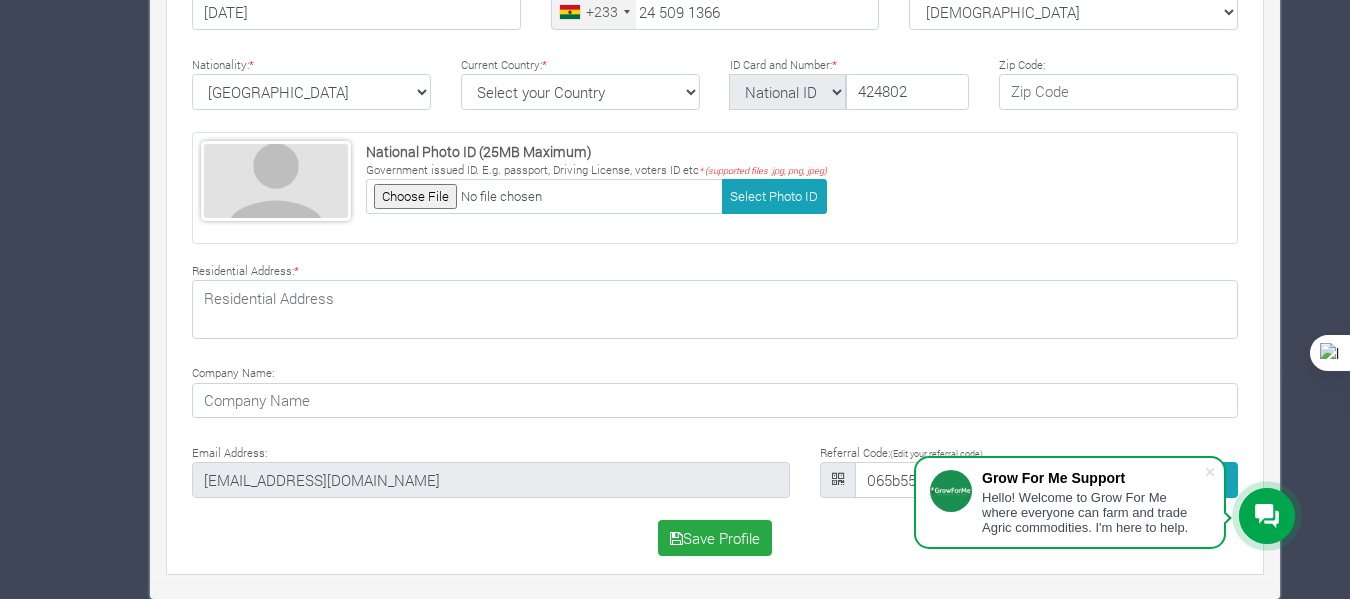 type on "Kwadwo" 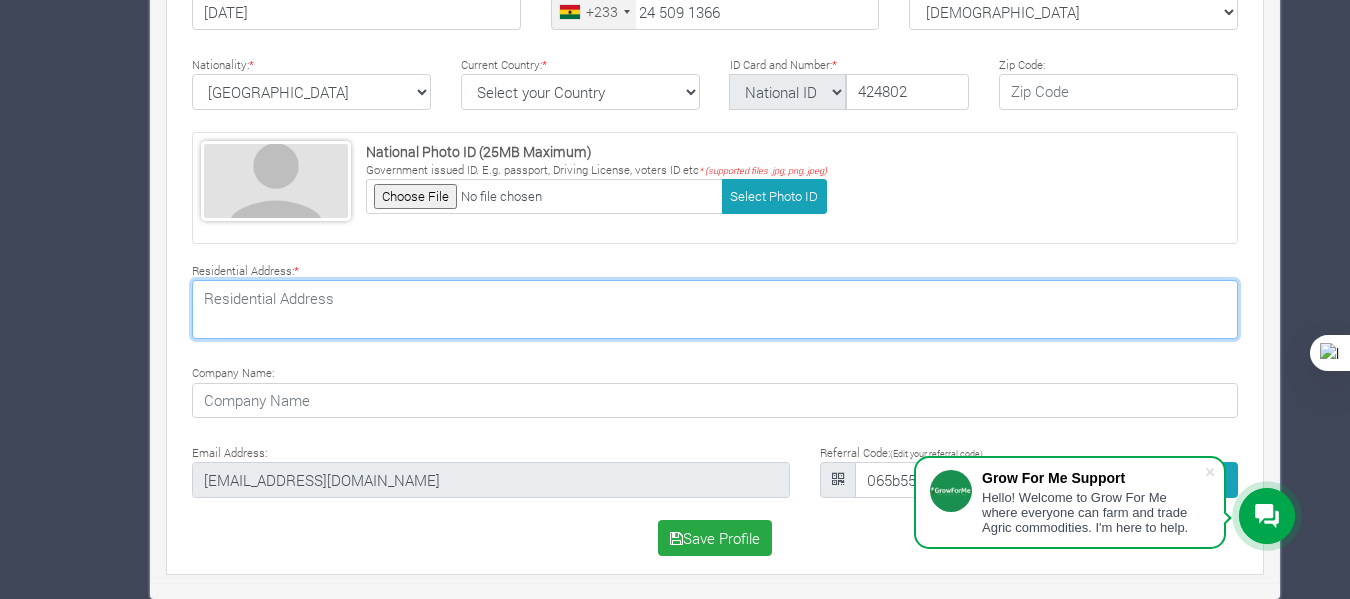 click at bounding box center (715, 309) 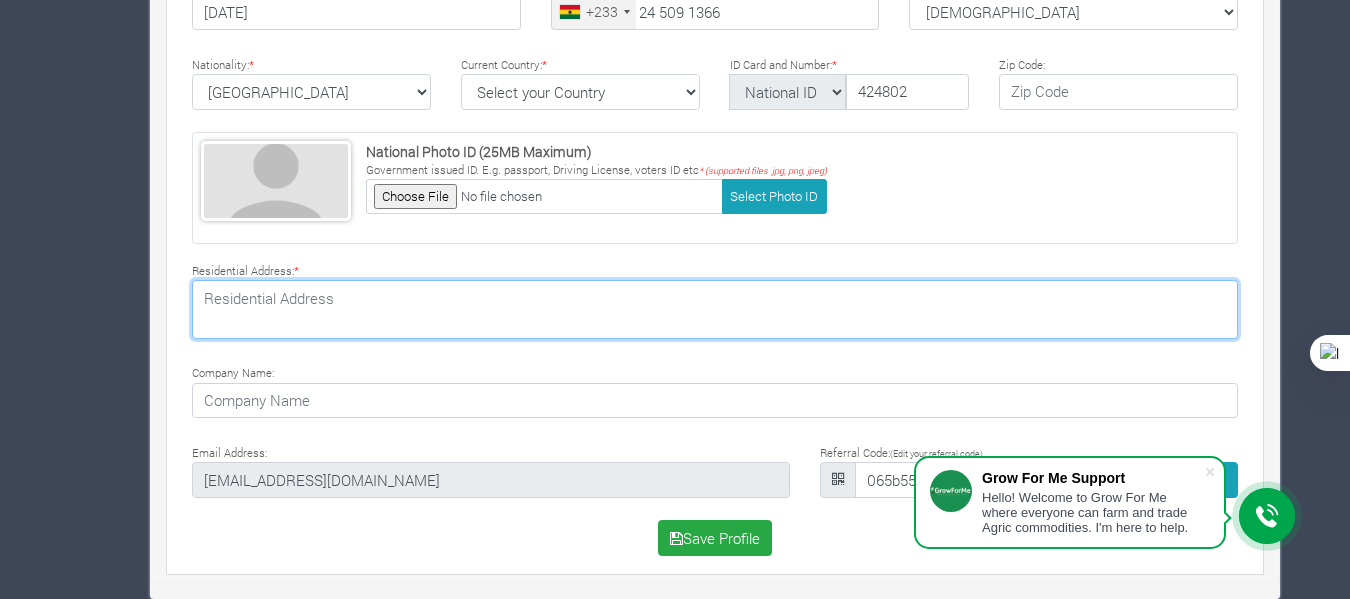 type on "U39, Oak St., BP-00021-2333" 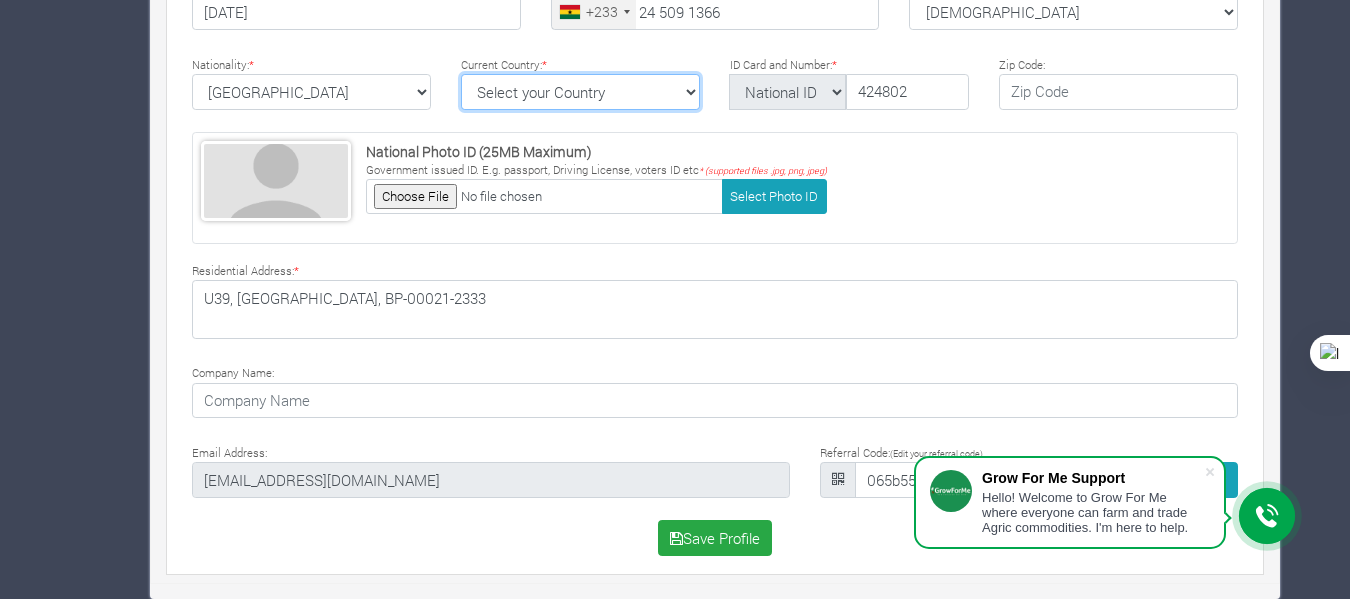 select on "[GEOGRAPHIC_DATA]" 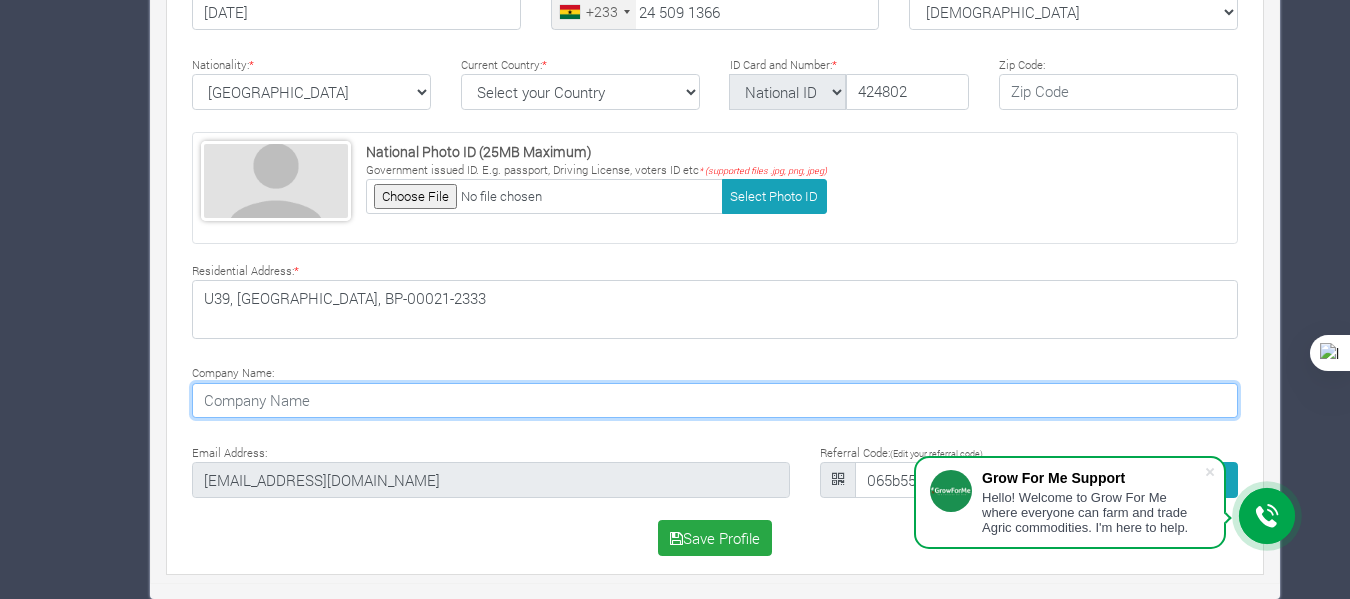 click at bounding box center (715, 401) 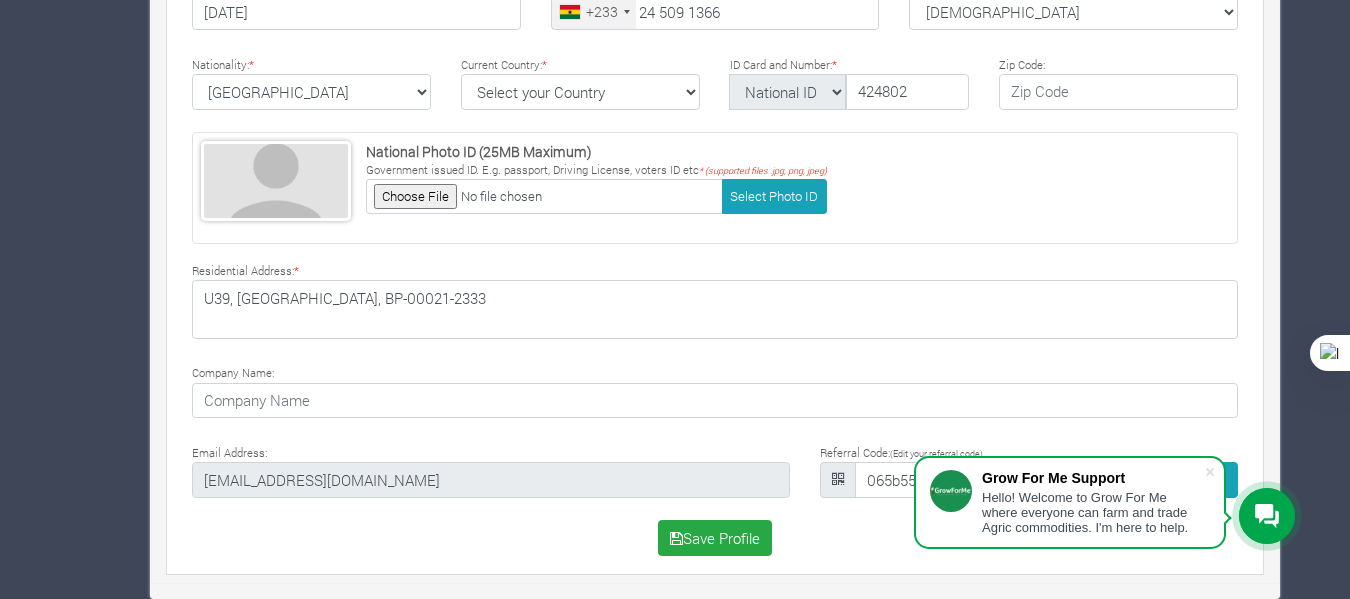 click on "Company Name:" at bounding box center [715, 389] 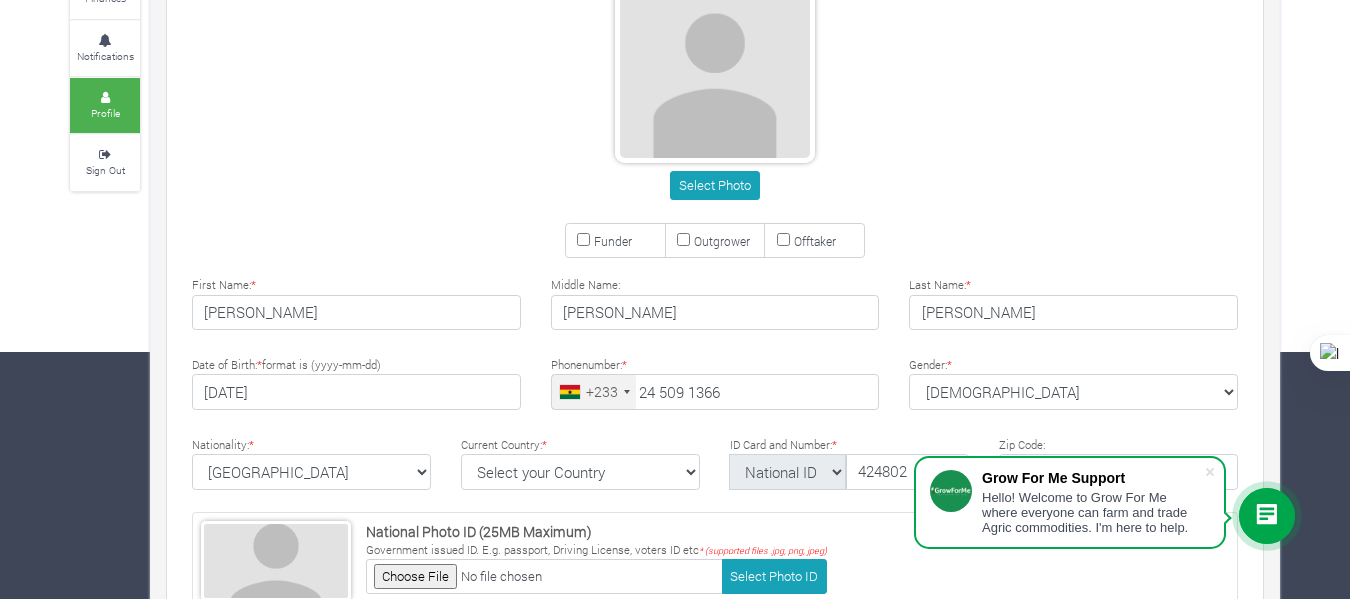 scroll, scrollTop: 227, scrollLeft: 0, axis: vertical 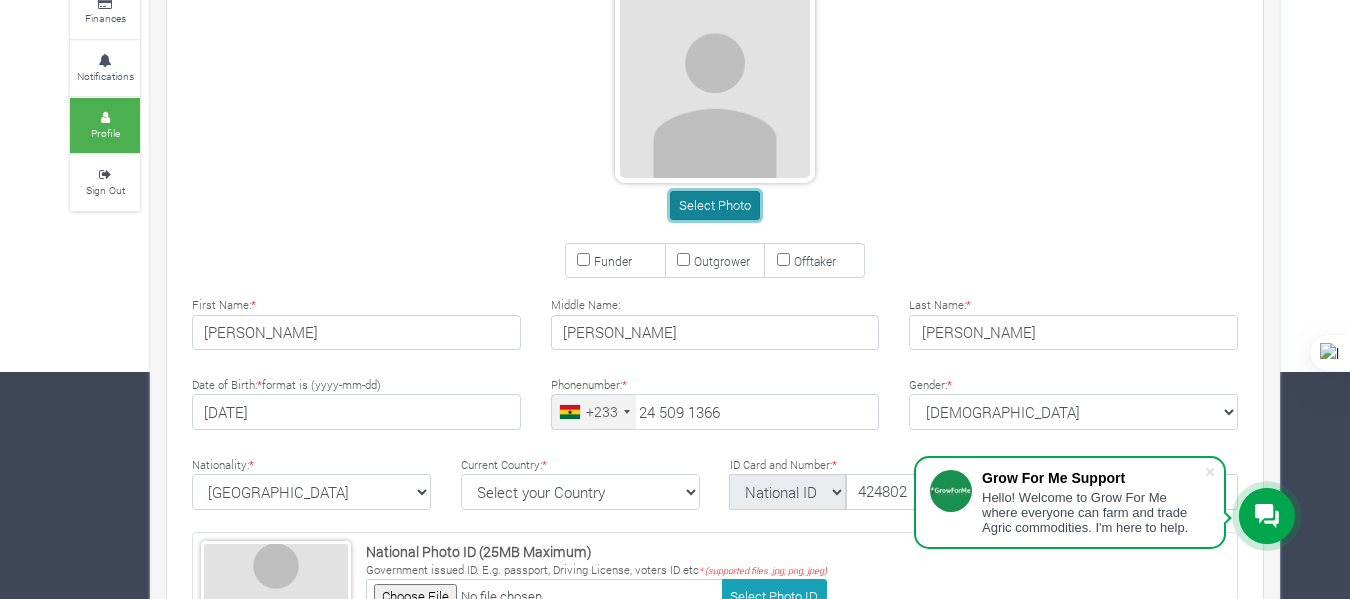 click on "Select Photo" at bounding box center [714, 205] 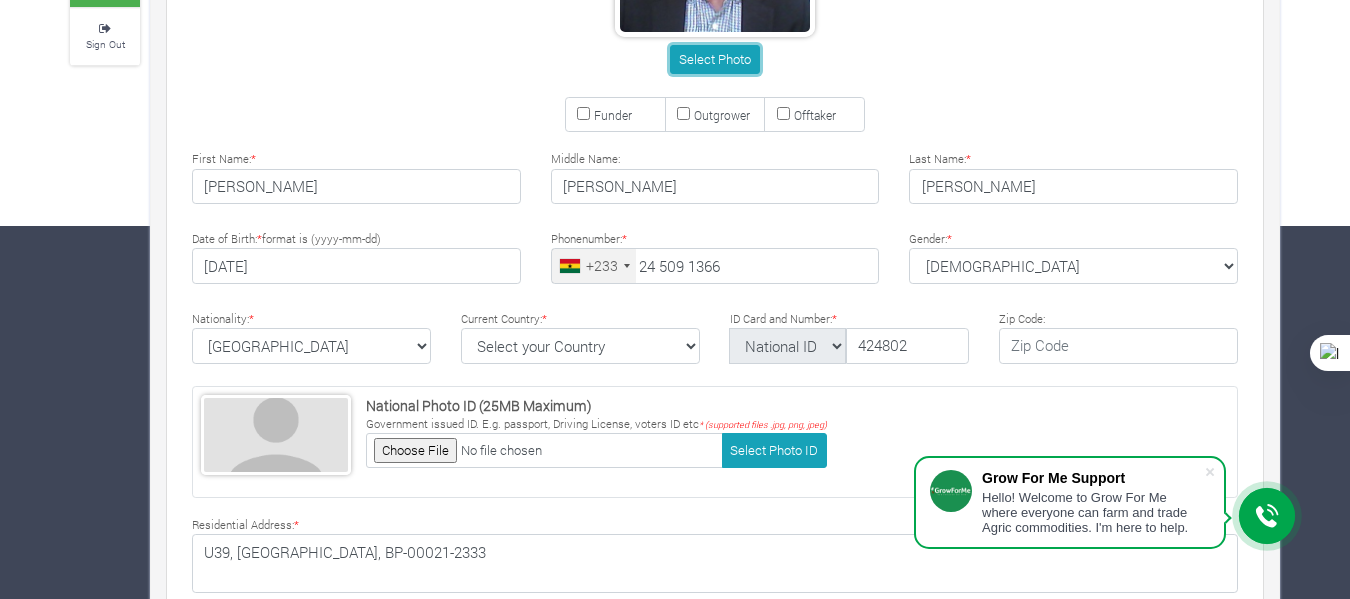 scroll, scrollTop: 627, scrollLeft: 0, axis: vertical 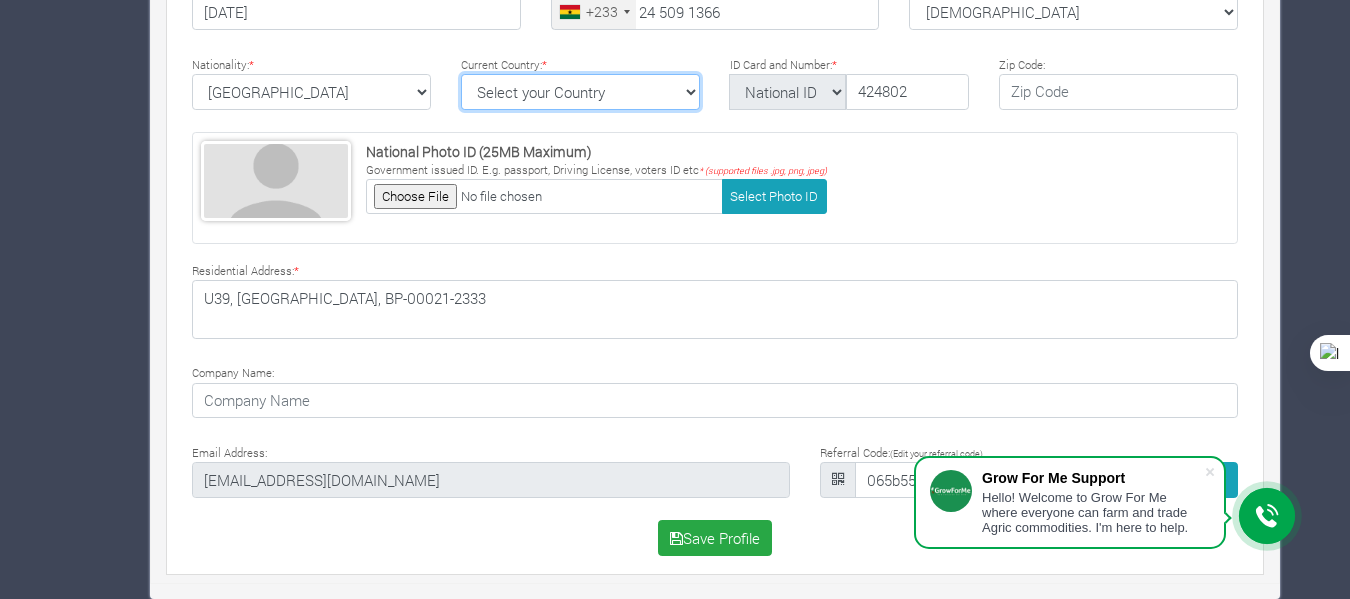 click on "Select your Country
Afghanistan
Albania
Algeria
American Samoa
Andorra
Angola
Anguilla
Antigua & Barbuda
Argentina
Armenia
Aruba
Australia
Austria
Azerbaijan
Bahamas
Bahrain
Barbados" at bounding box center (580, 92) 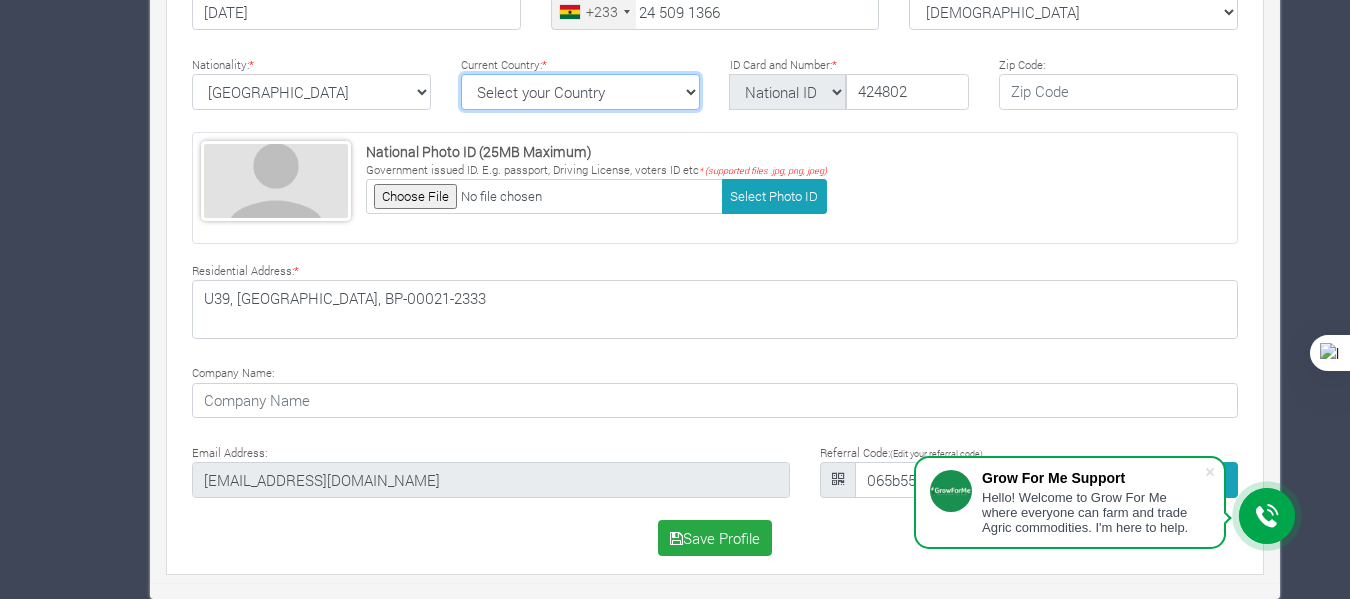 click on "Select your Country
Afghanistan
Albania
Algeria
American Samoa
Andorra
Angola
Anguilla
Antigua & Barbuda
Argentina
Armenia
Aruba
Australia
Austria
Azerbaijan
Bahamas
Bahrain
Barbados" at bounding box center [580, 92] 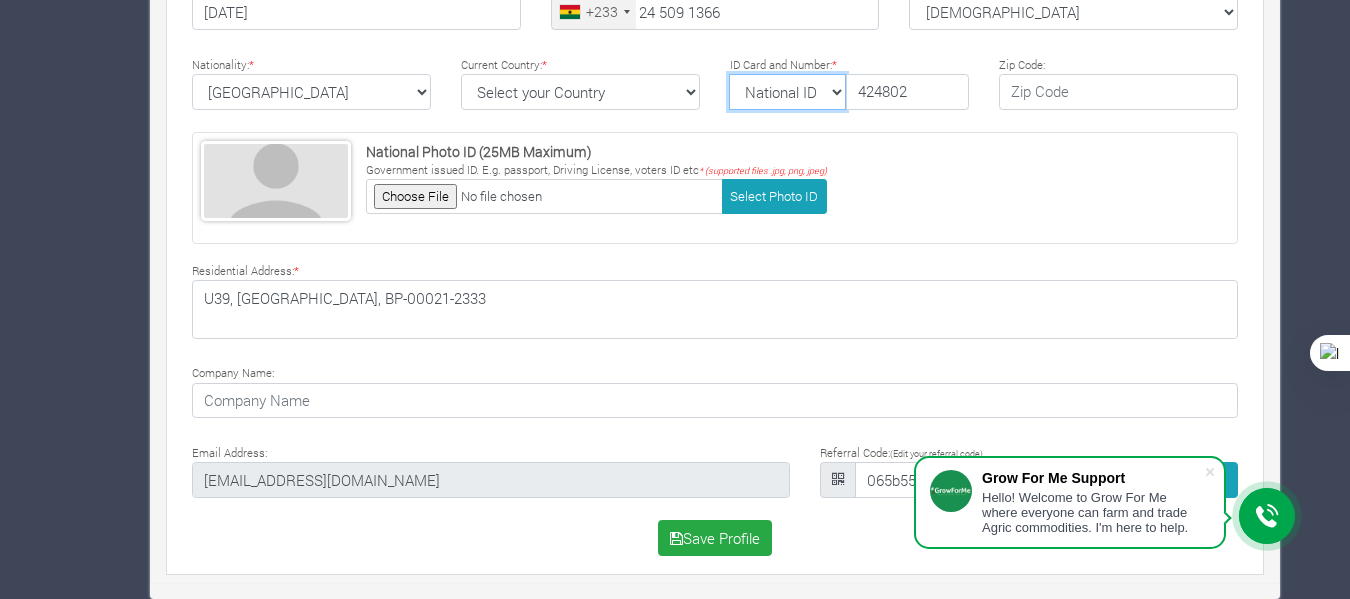 click on "National ID
Ghana ID
Passport
Drivers" at bounding box center [787, 92] 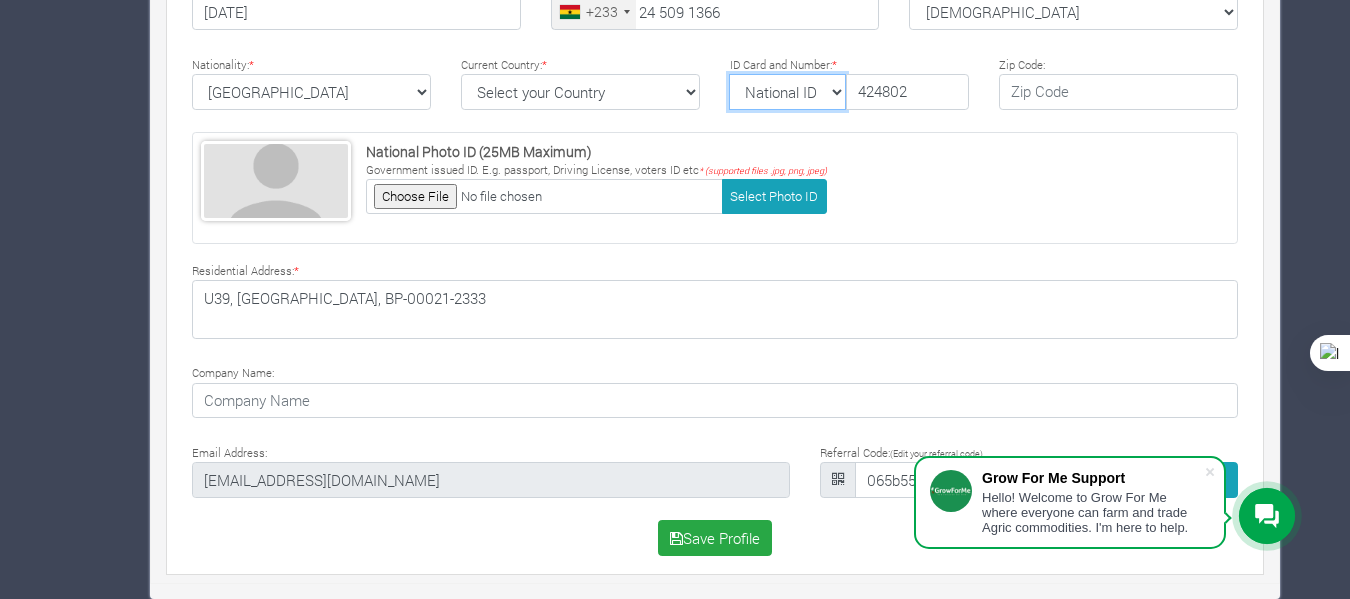 select on "Ghana ID" 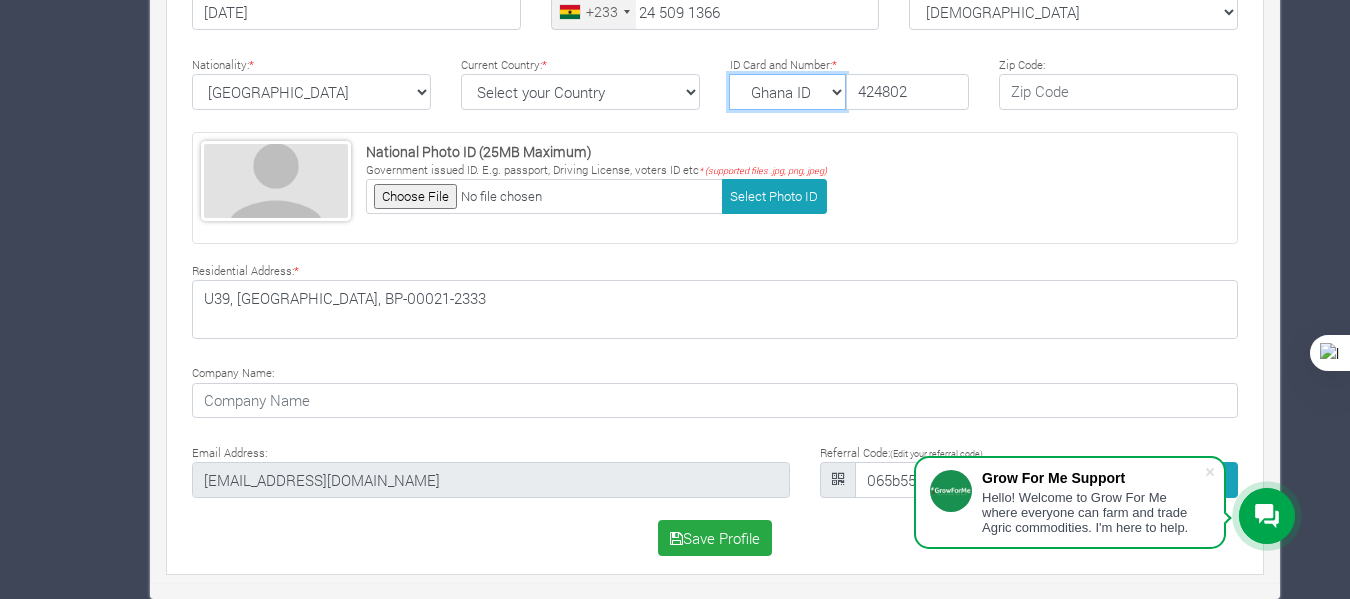 click on "National ID
Ghana ID
Passport
Drivers" at bounding box center (787, 92) 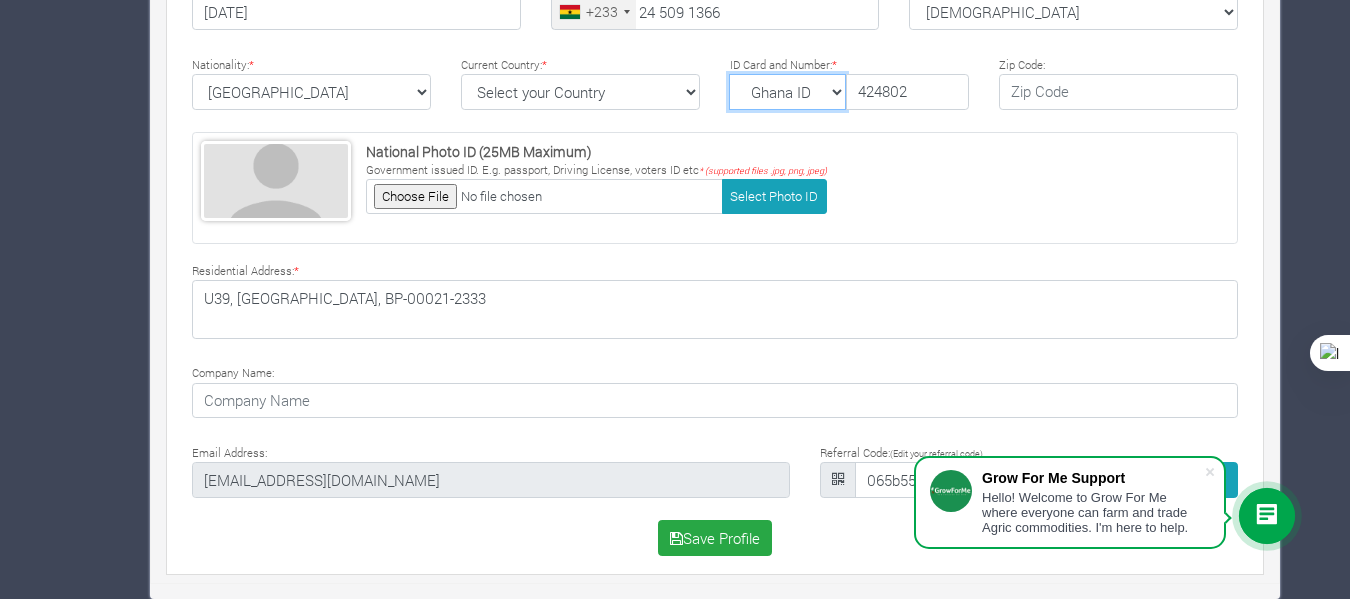click on "National ID
Ghana ID
Passport
Drivers" at bounding box center [787, 92] 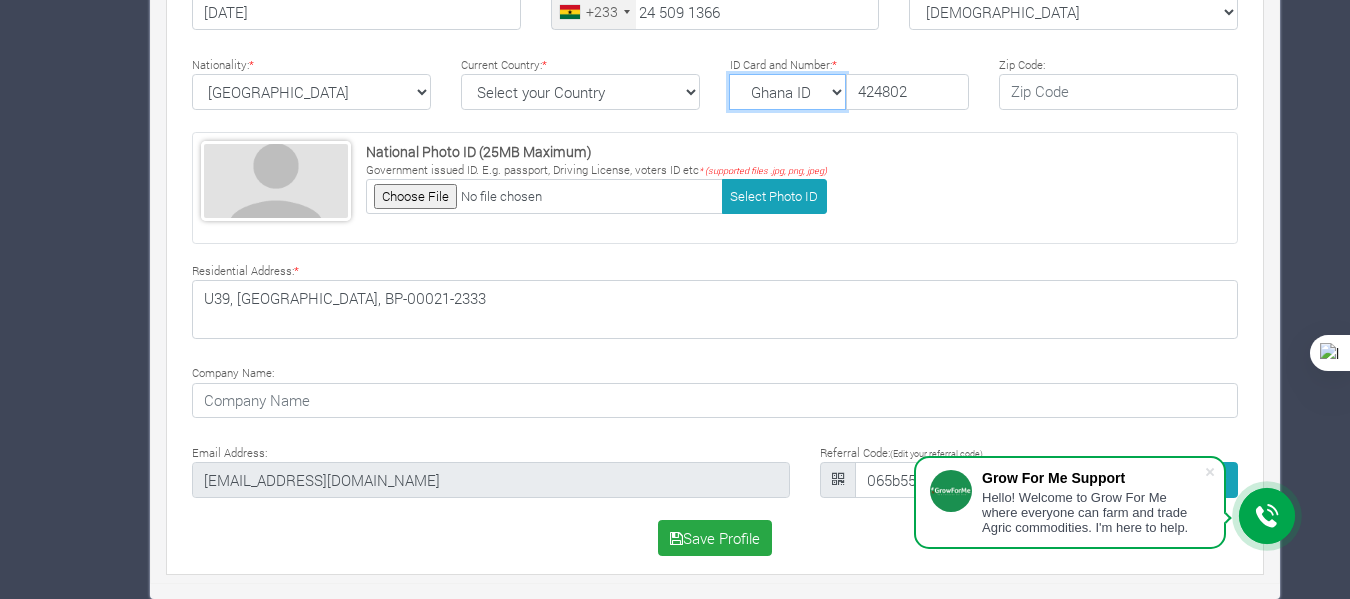 click on "National ID
Ghana ID
Passport
Drivers" at bounding box center [787, 92] 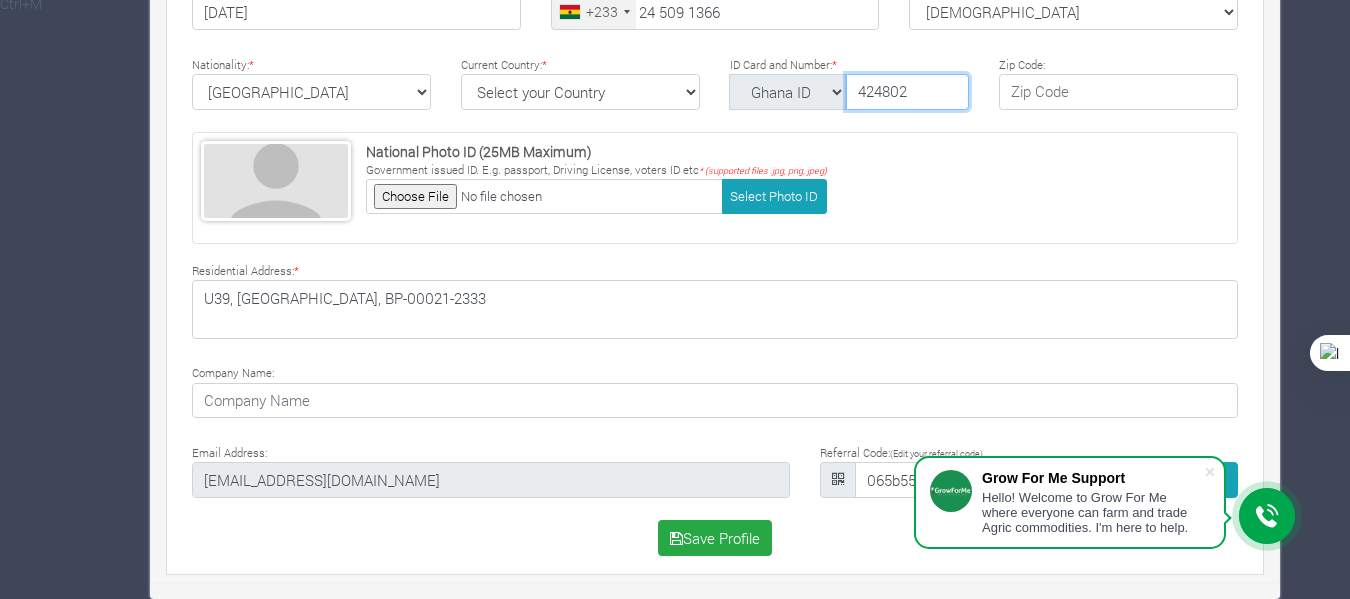 drag, startPoint x: 926, startPoint y: 93, endPoint x: 850, endPoint y: 92, distance: 76.00658 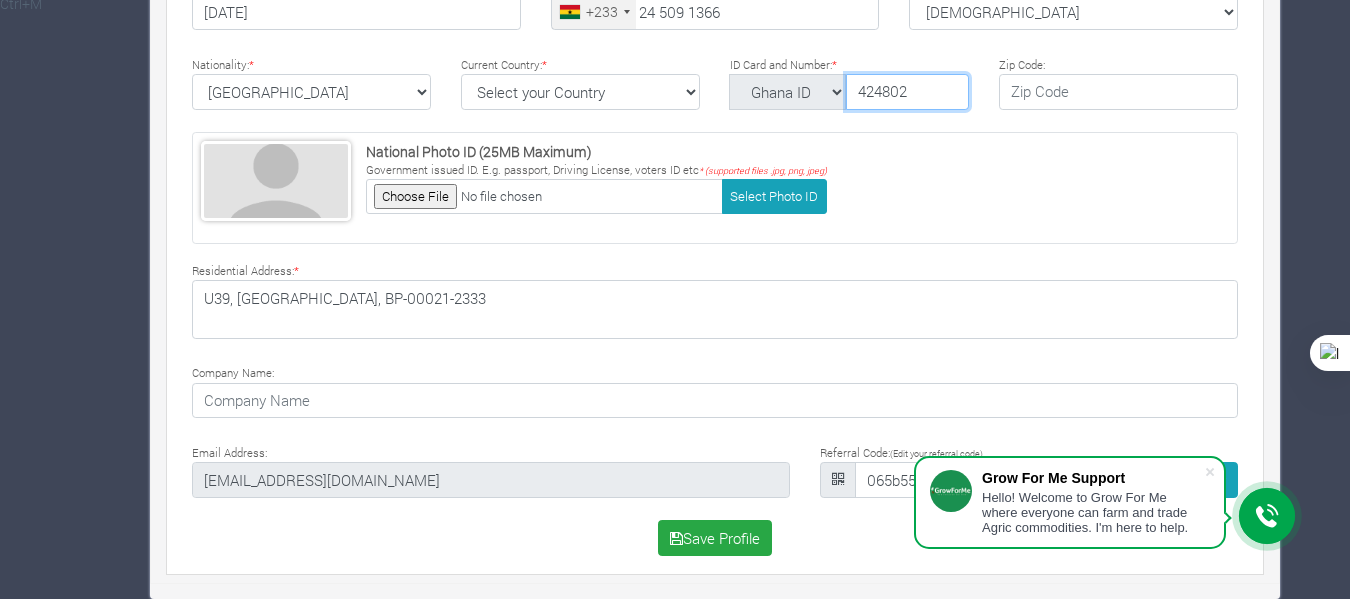 click on "424802" at bounding box center [907, 92] 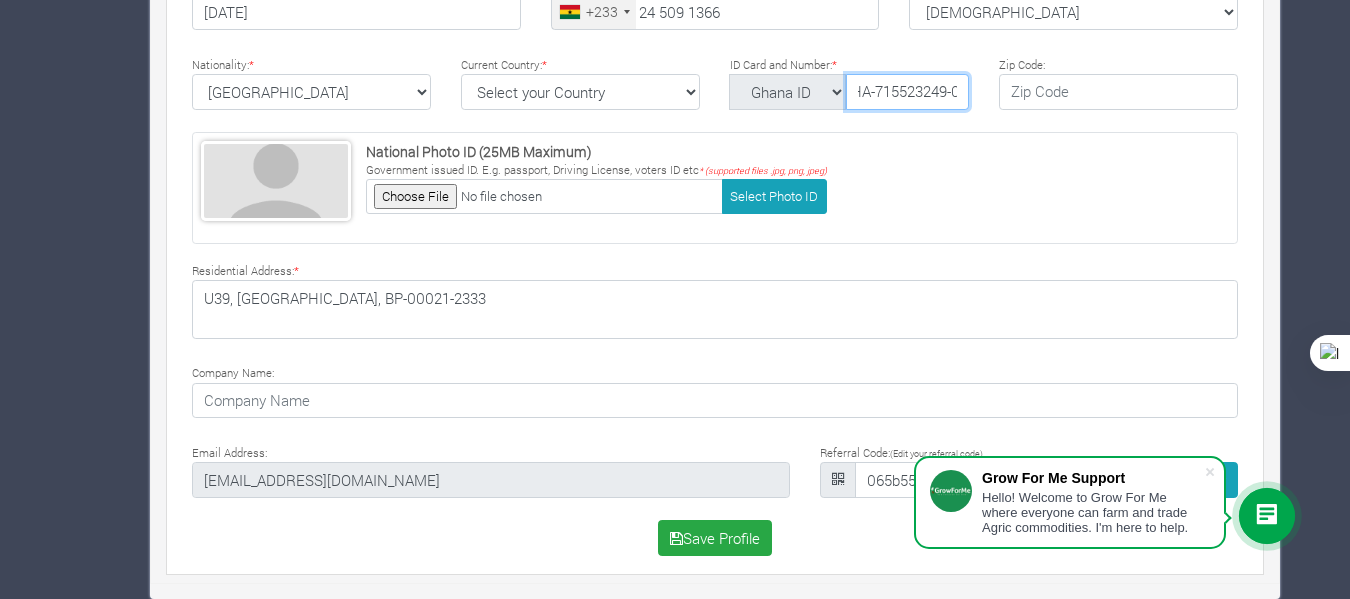 scroll, scrollTop: 0, scrollLeft: 25, axis: horizontal 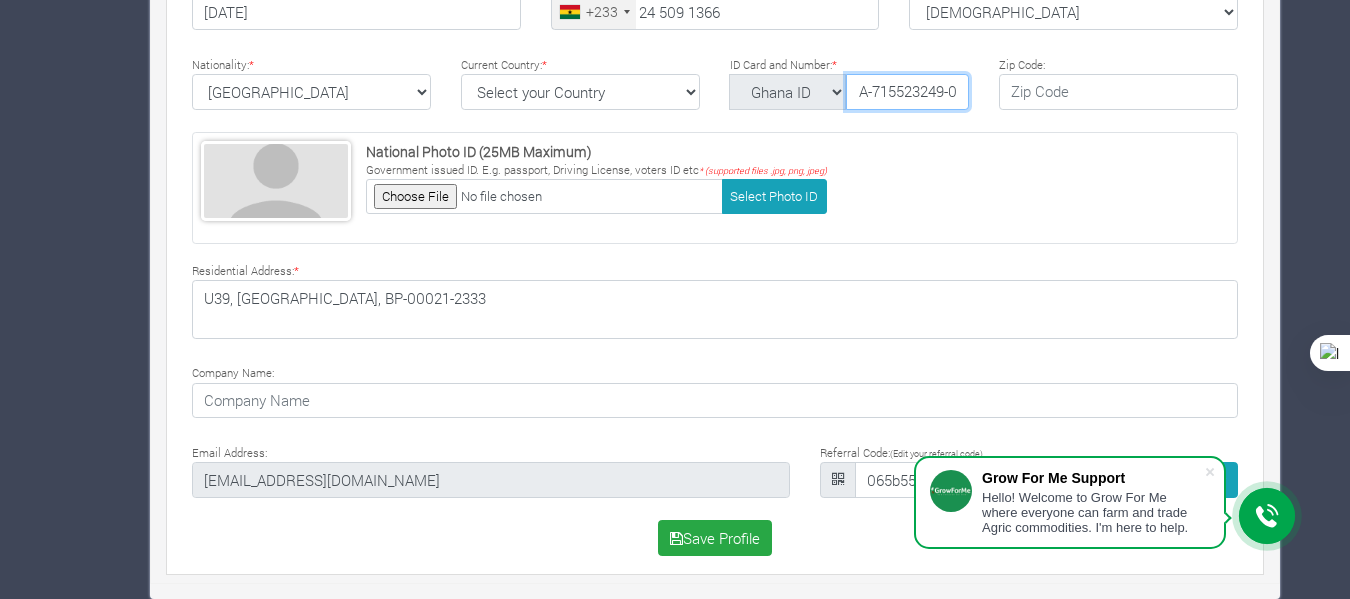 type on "GHA-715523249-0" 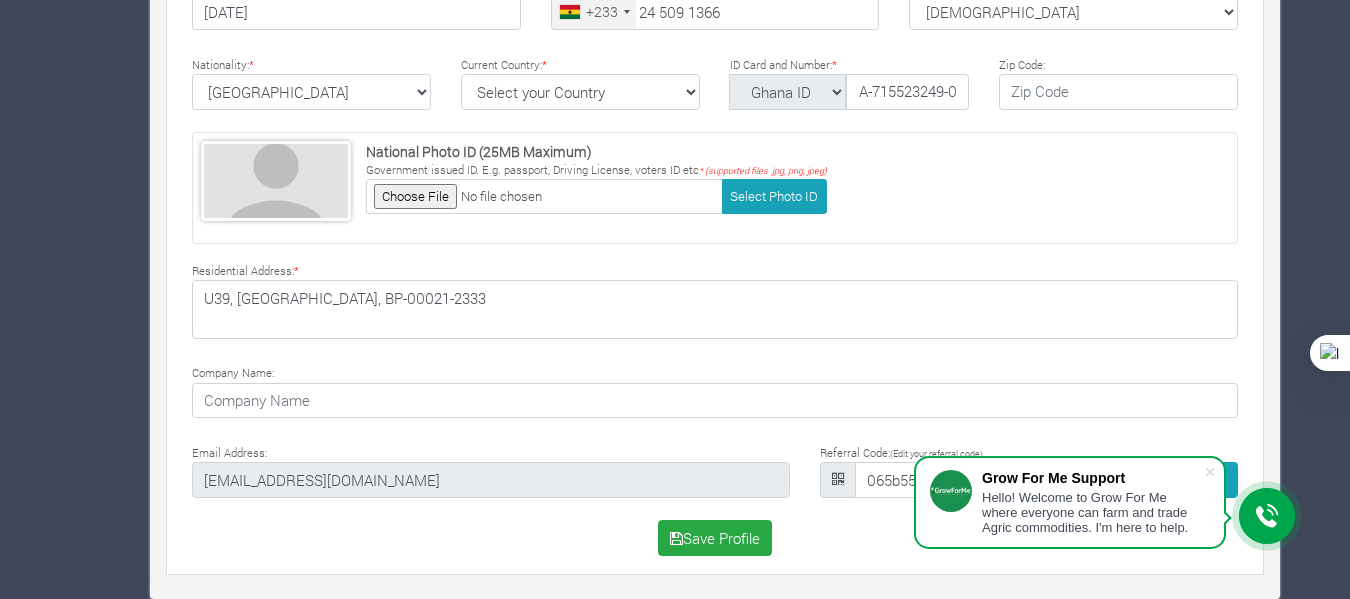 scroll, scrollTop: 0, scrollLeft: 0, axis: both 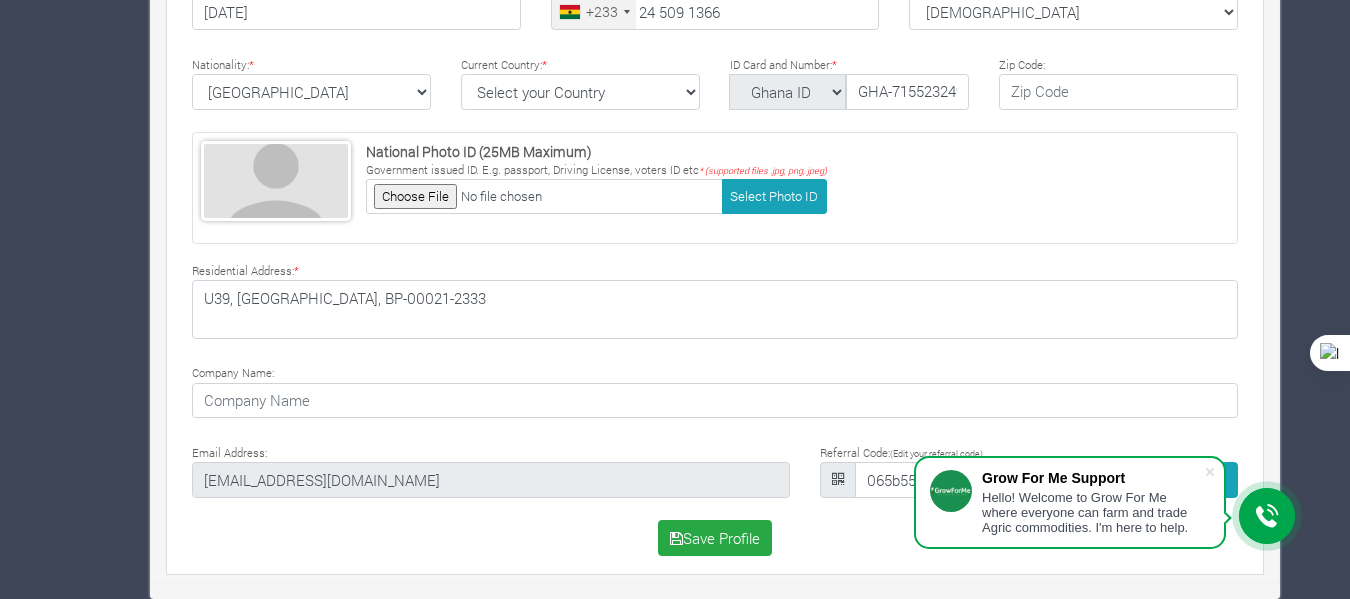 click on "National Photo ID (25MB Maximum)
Government issued ID. E.g. passport, Driving License, voters ID etc  * (supported files .jpg, png, jpeg)
Select Photo ID" at bounding box center [715, 188] 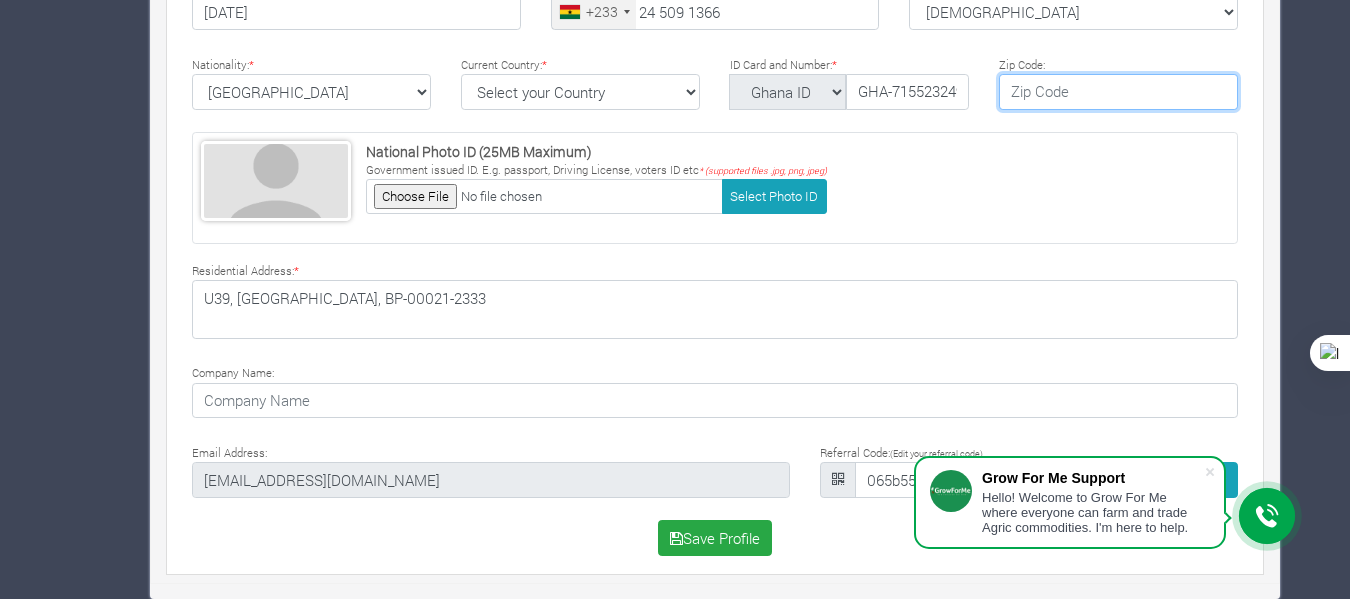 click at bounding box center [1118, 92] 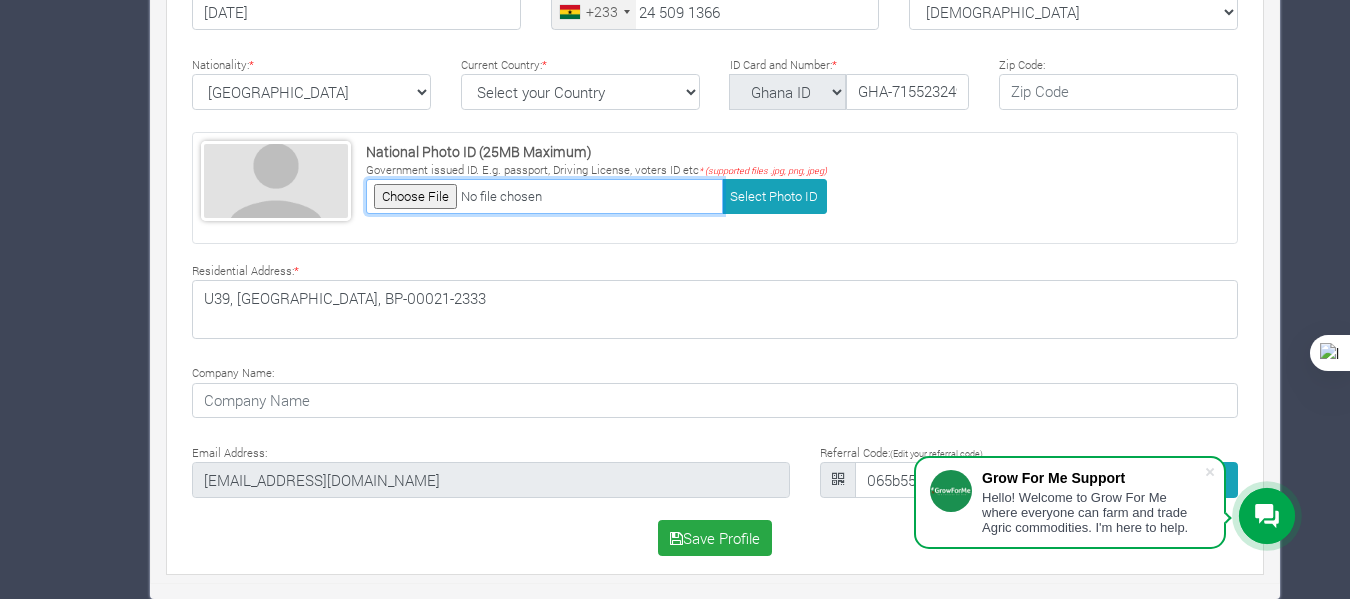 click at bounding box center [544, 196] 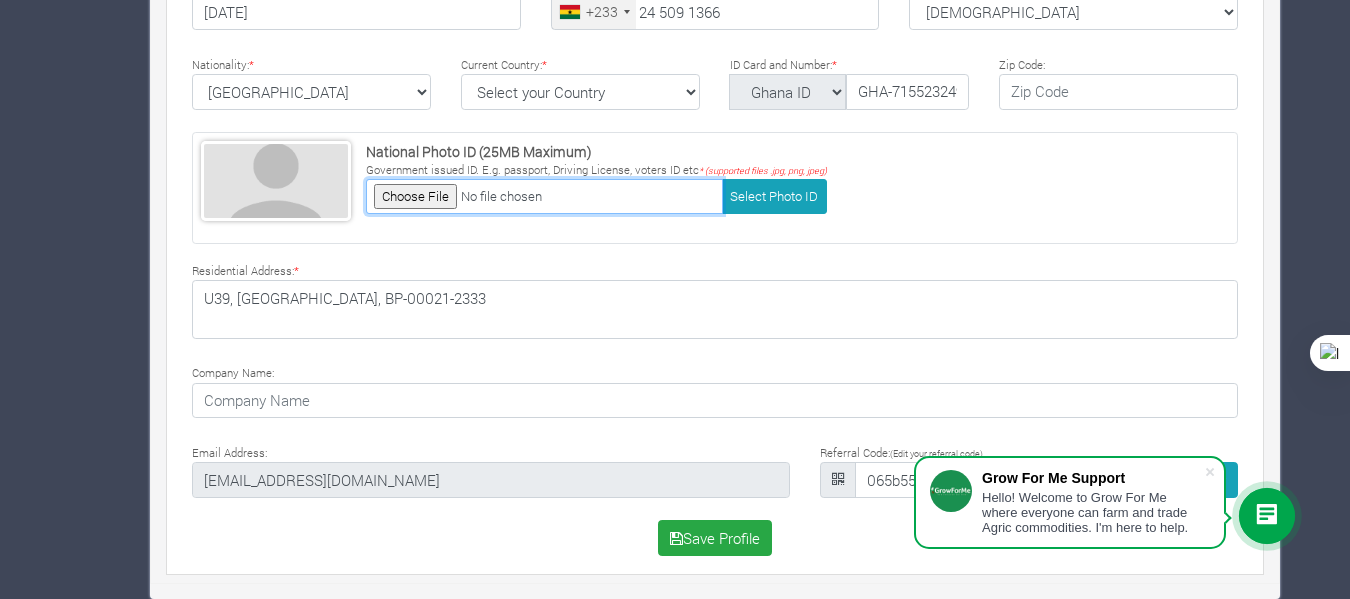 type on "C:\fakepath\WhatsApp Image 2025-05-29 at 4.34.57 PM.jpeg" 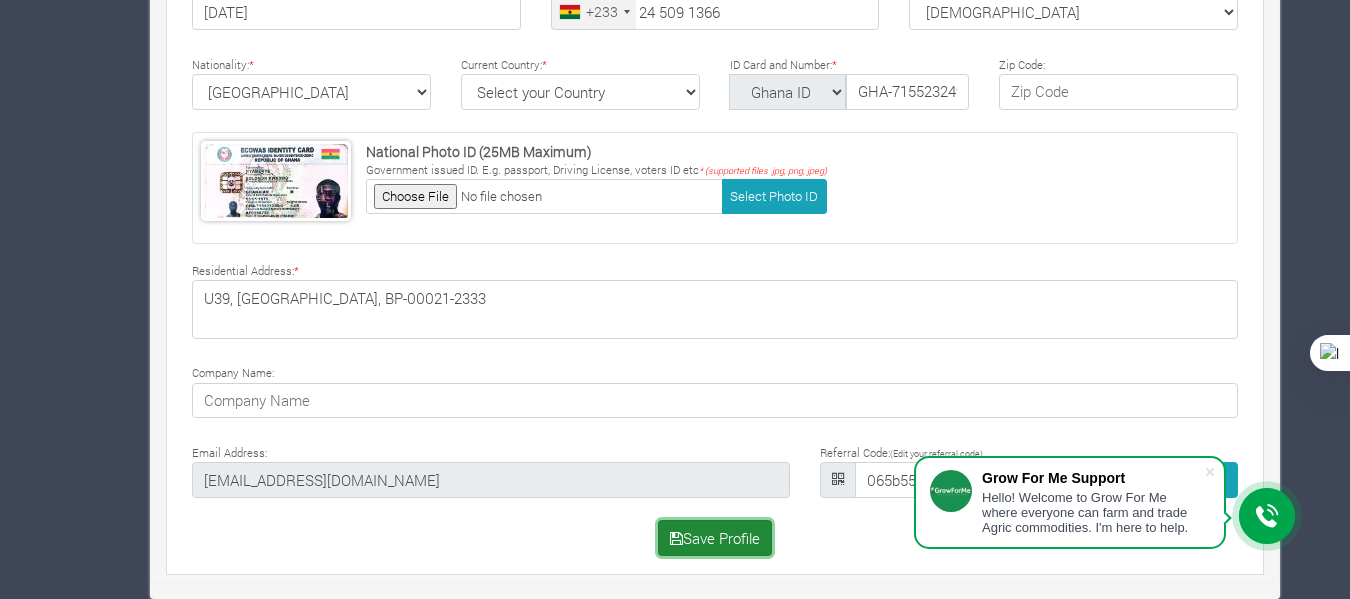 click on "Save Profile" at bounding box center (715, 538) 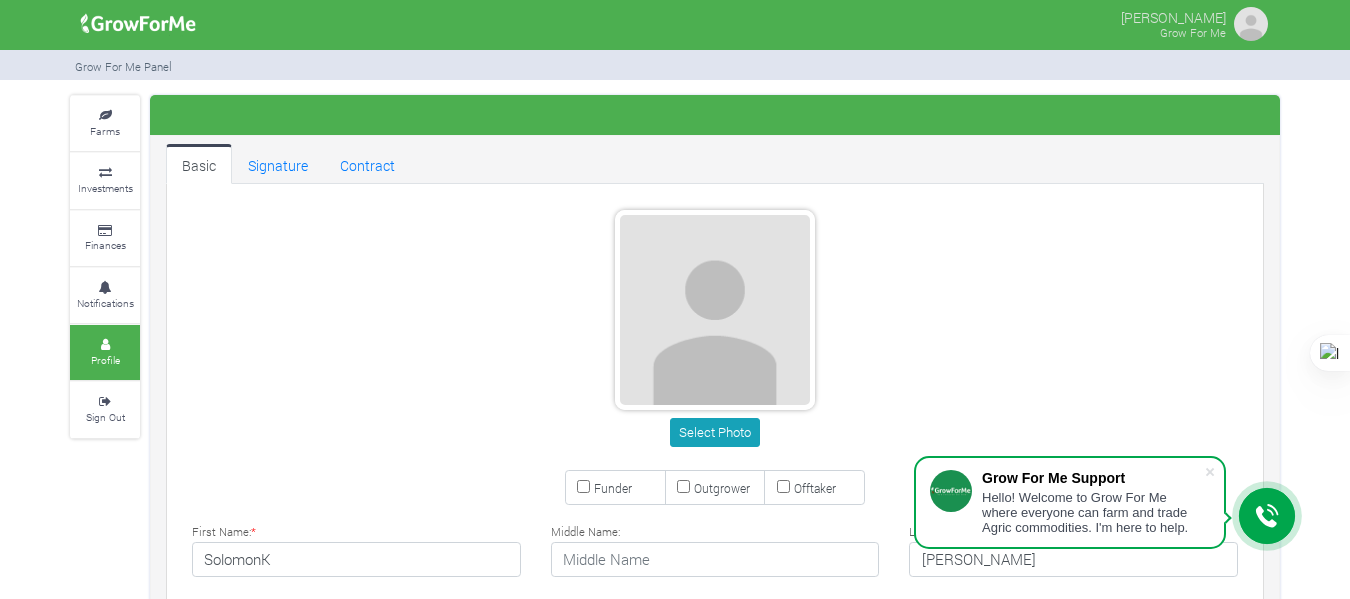 scroll, scrollTop: 0, scrollLeft: 0, axis: both 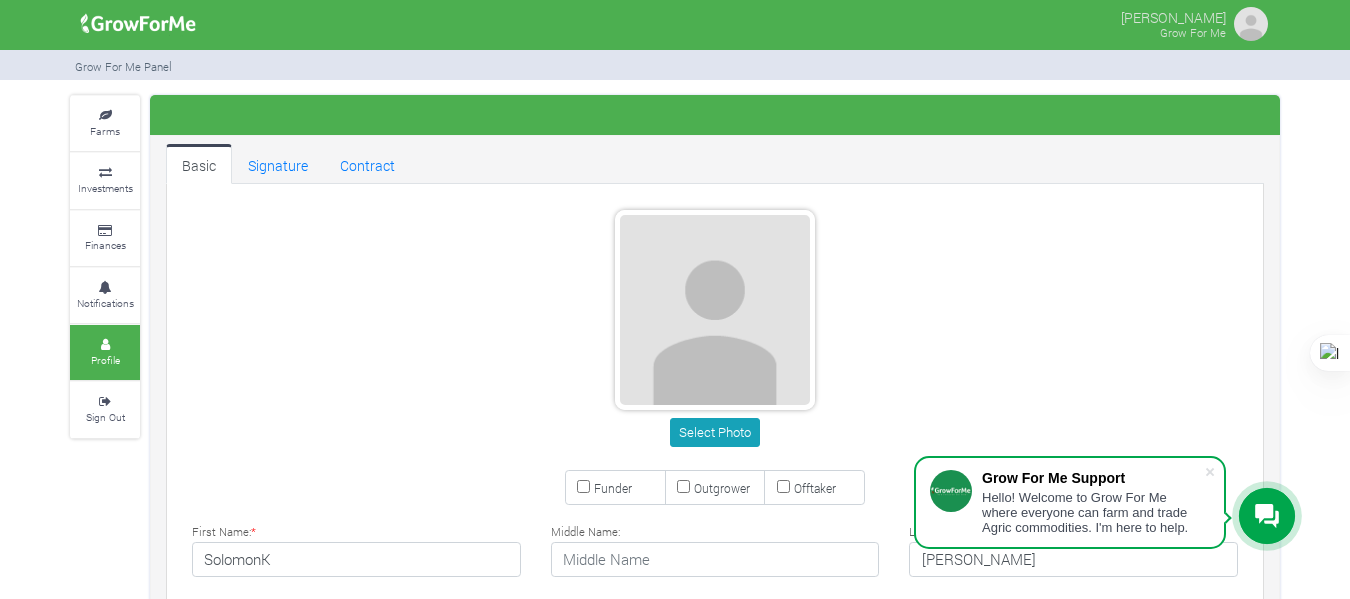 click at bounding box center (1251, 24) 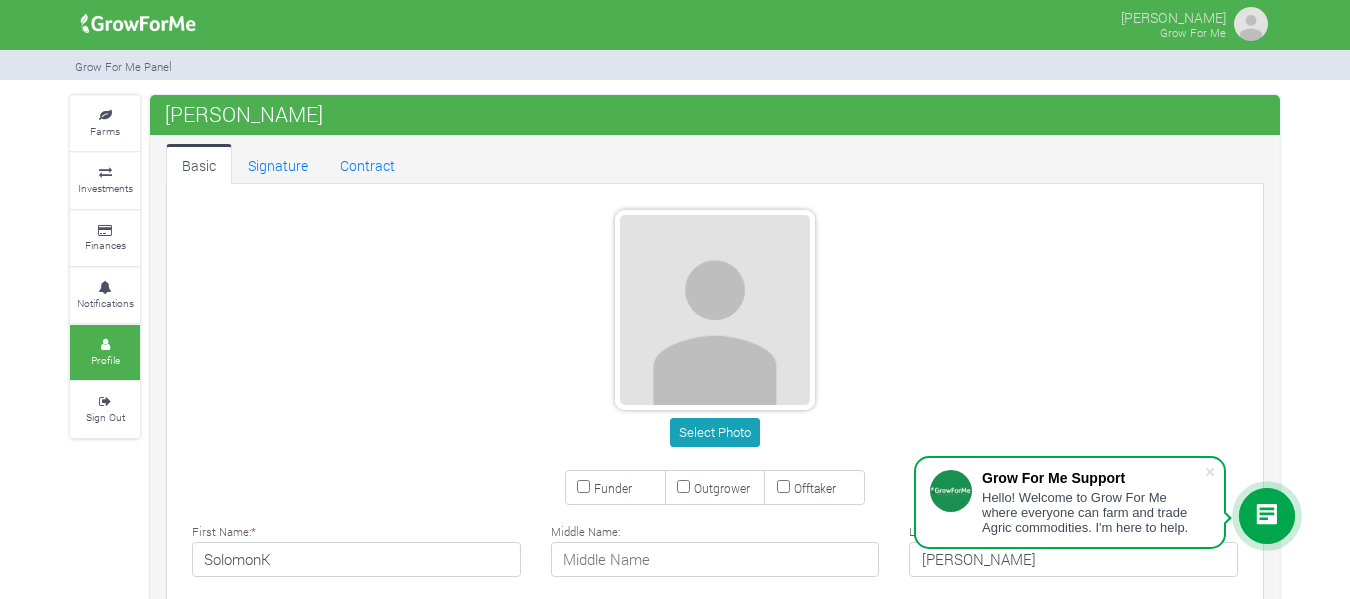 scroll, scrollTop: 0, scrollLeft: 0, axis: both 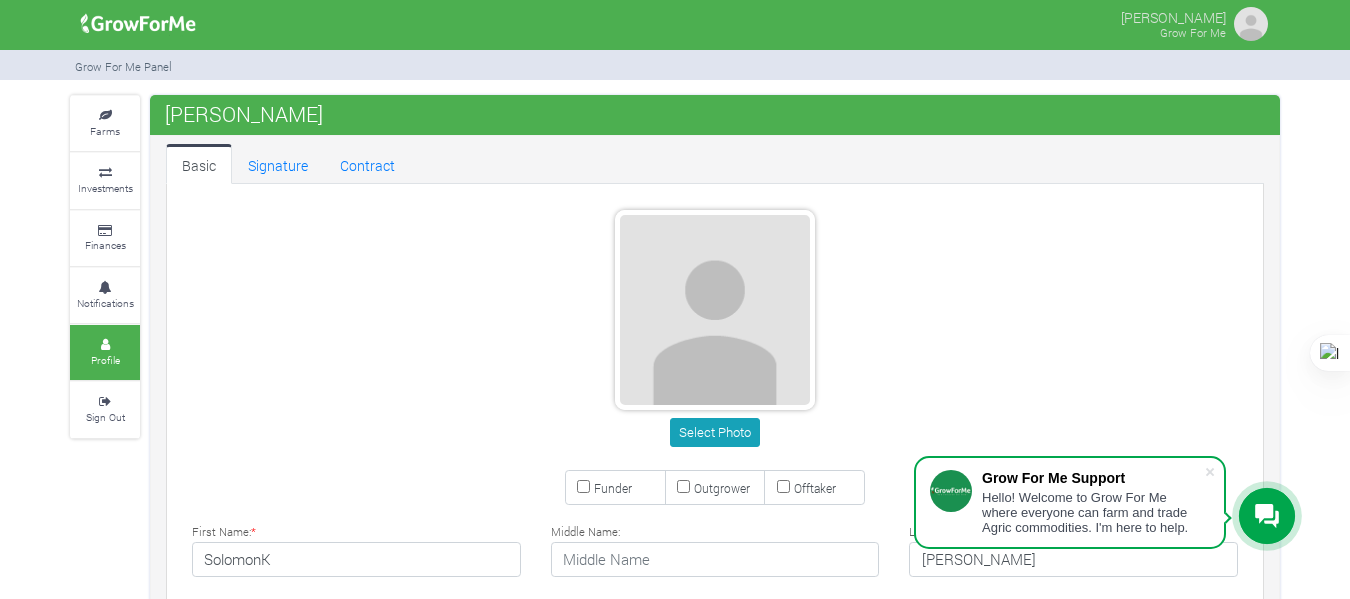 type on "24 509 1366" 